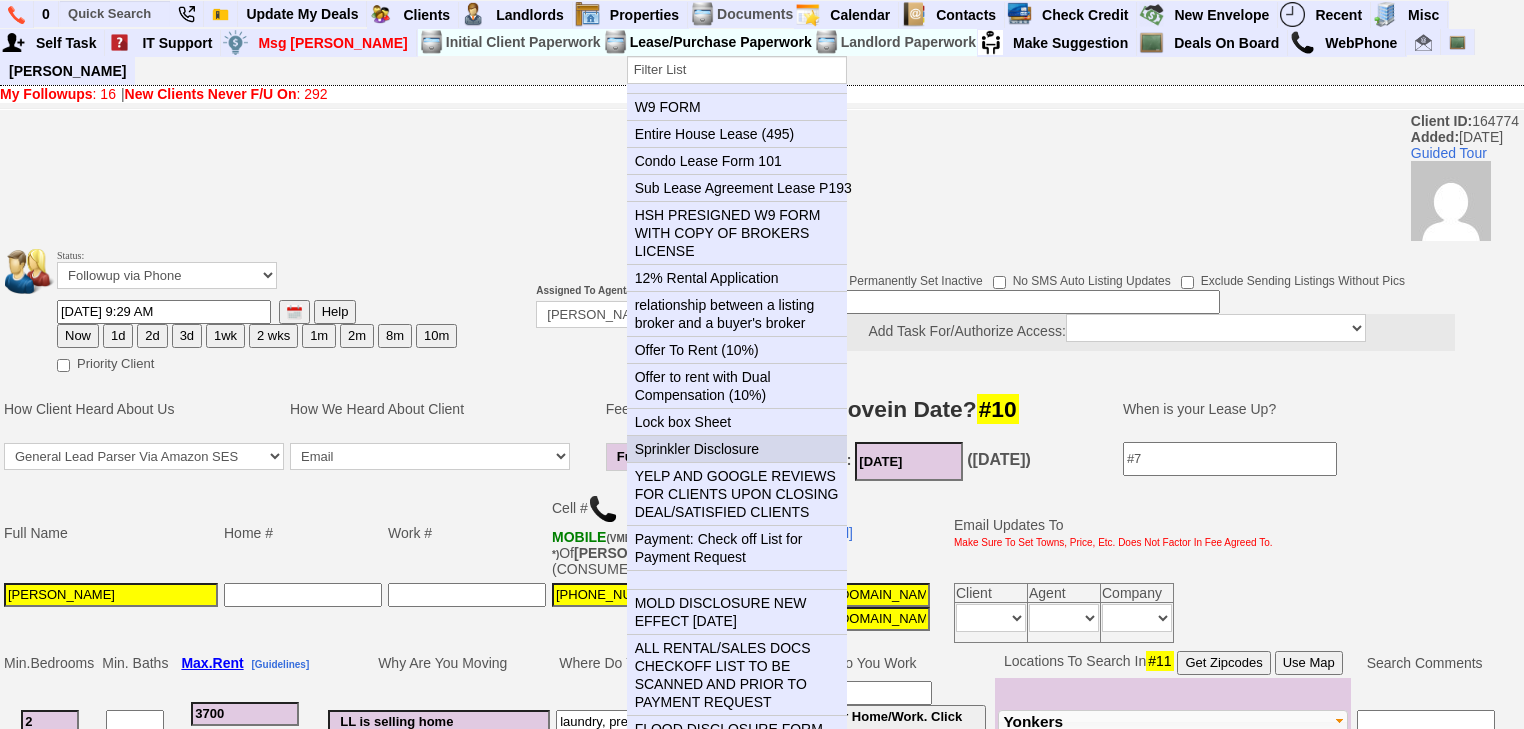 scroll, scrollTop: 0, scrollLeft: 0, axis: both 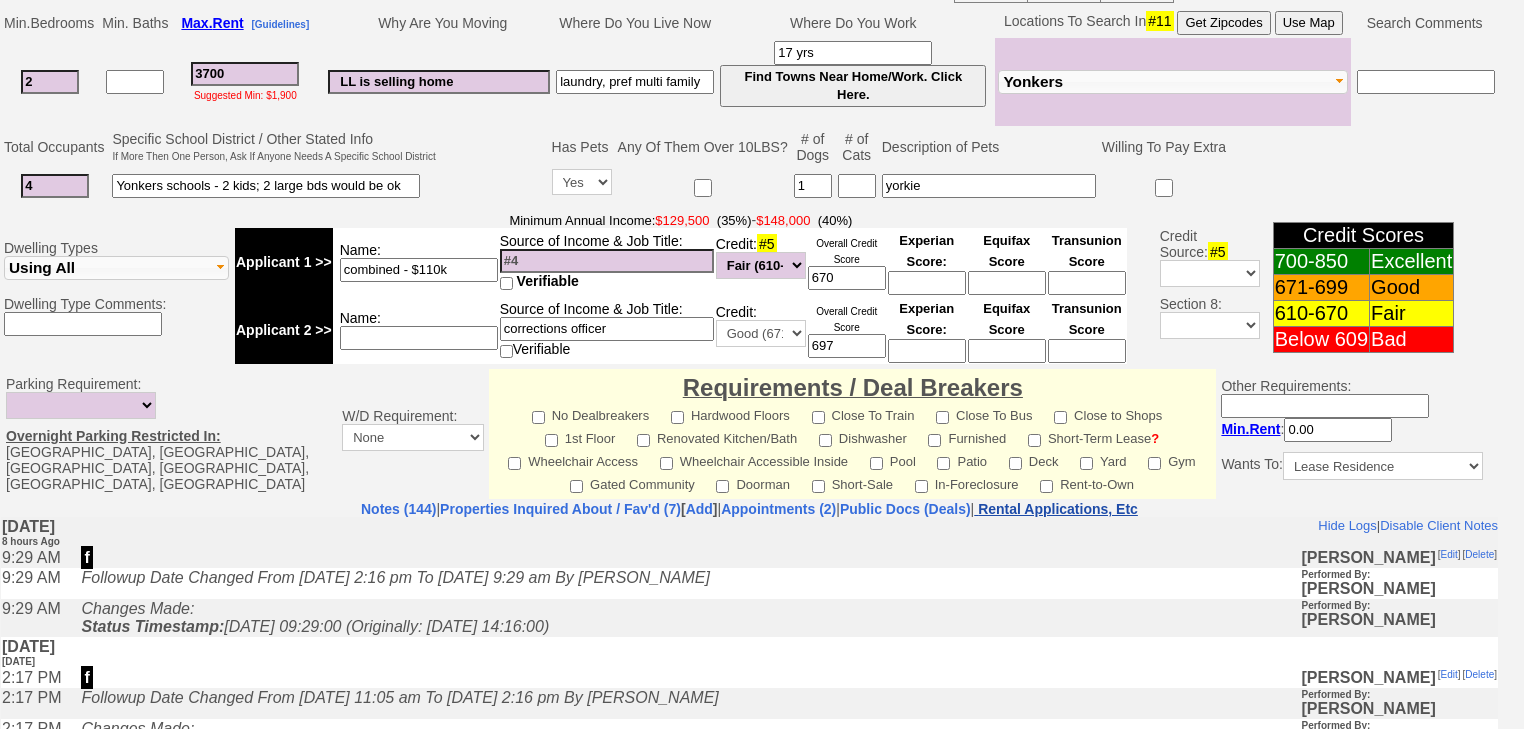 click on "Rental Applications, Etc" at bounding box center [1058, 509] 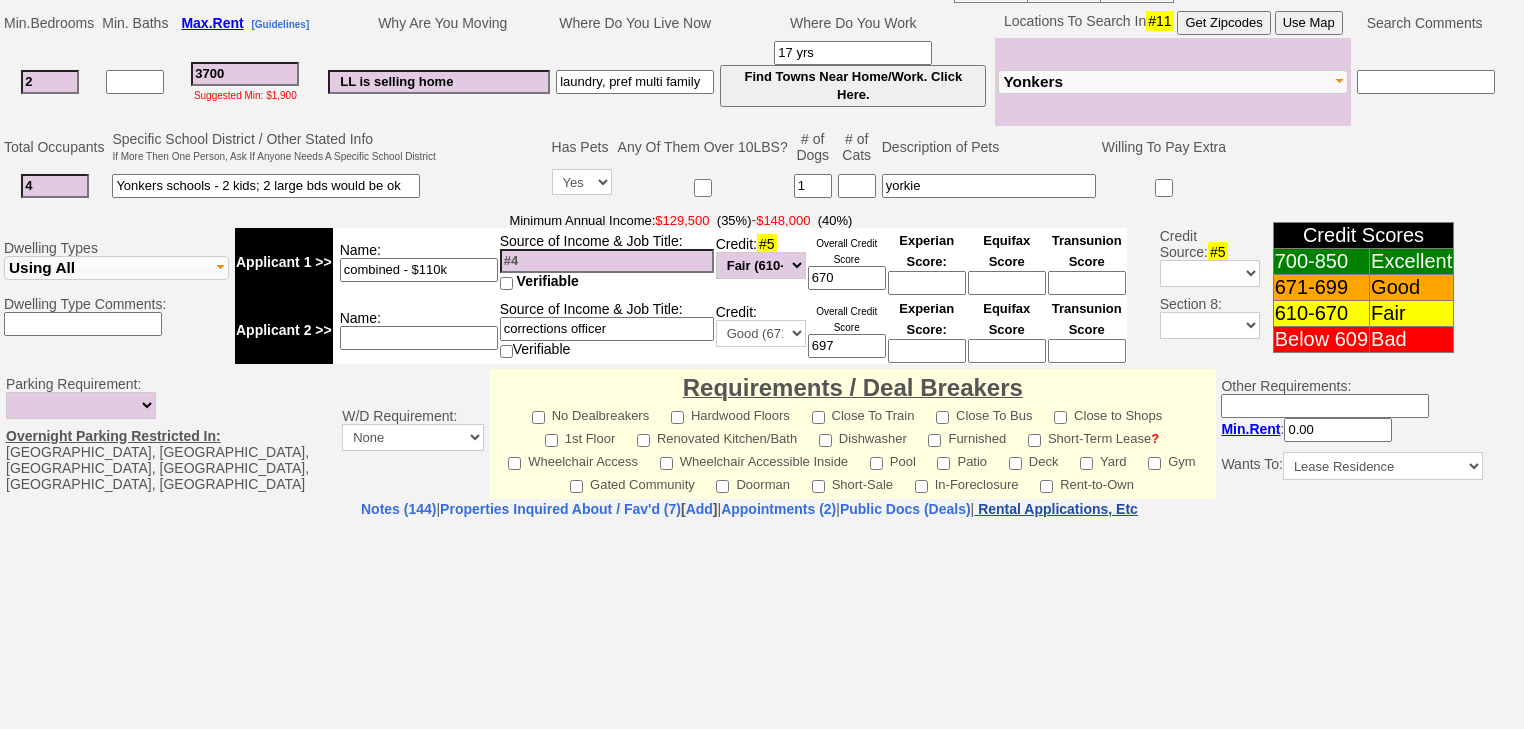 select on "100" 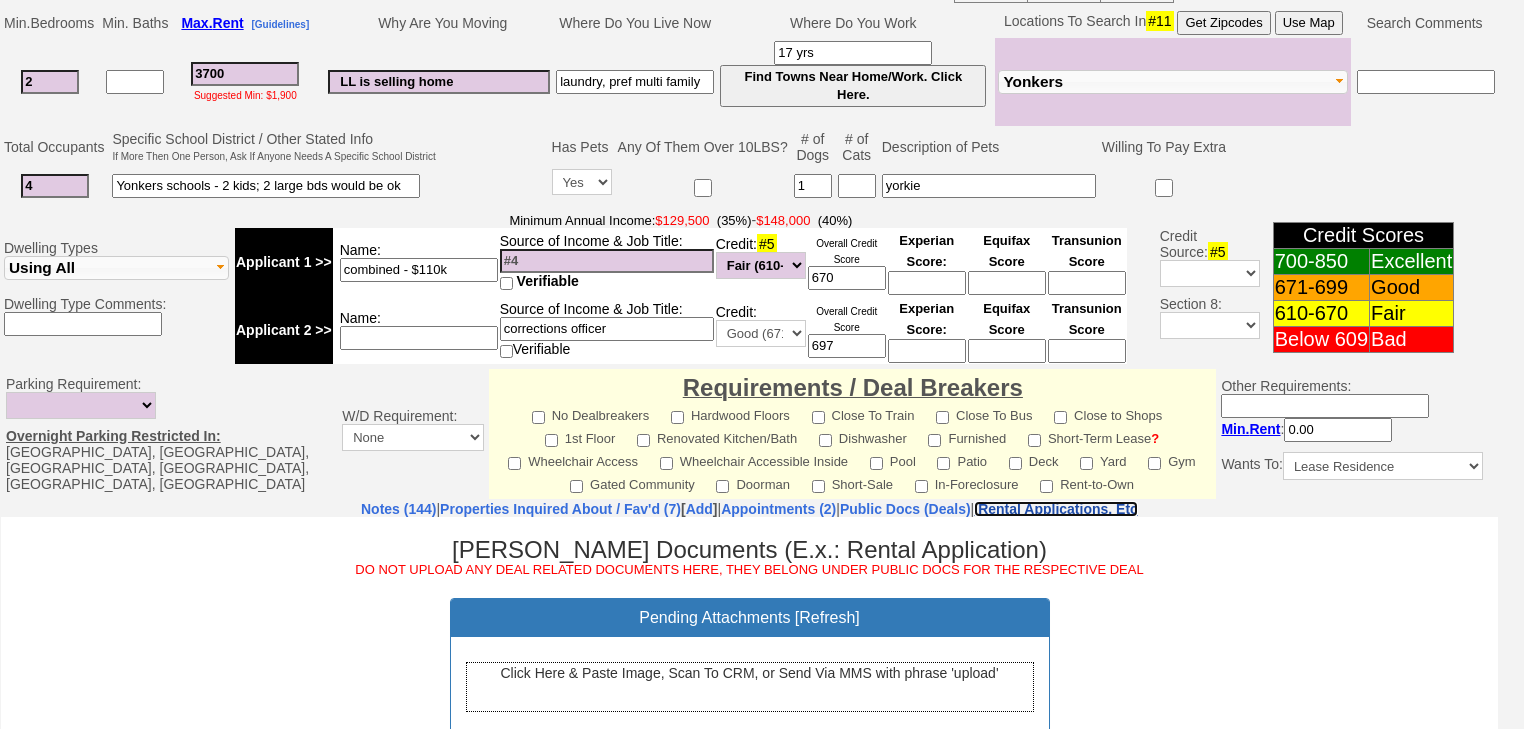 scroll, scrollTop: 0, scrollLeft: 0, axis: both 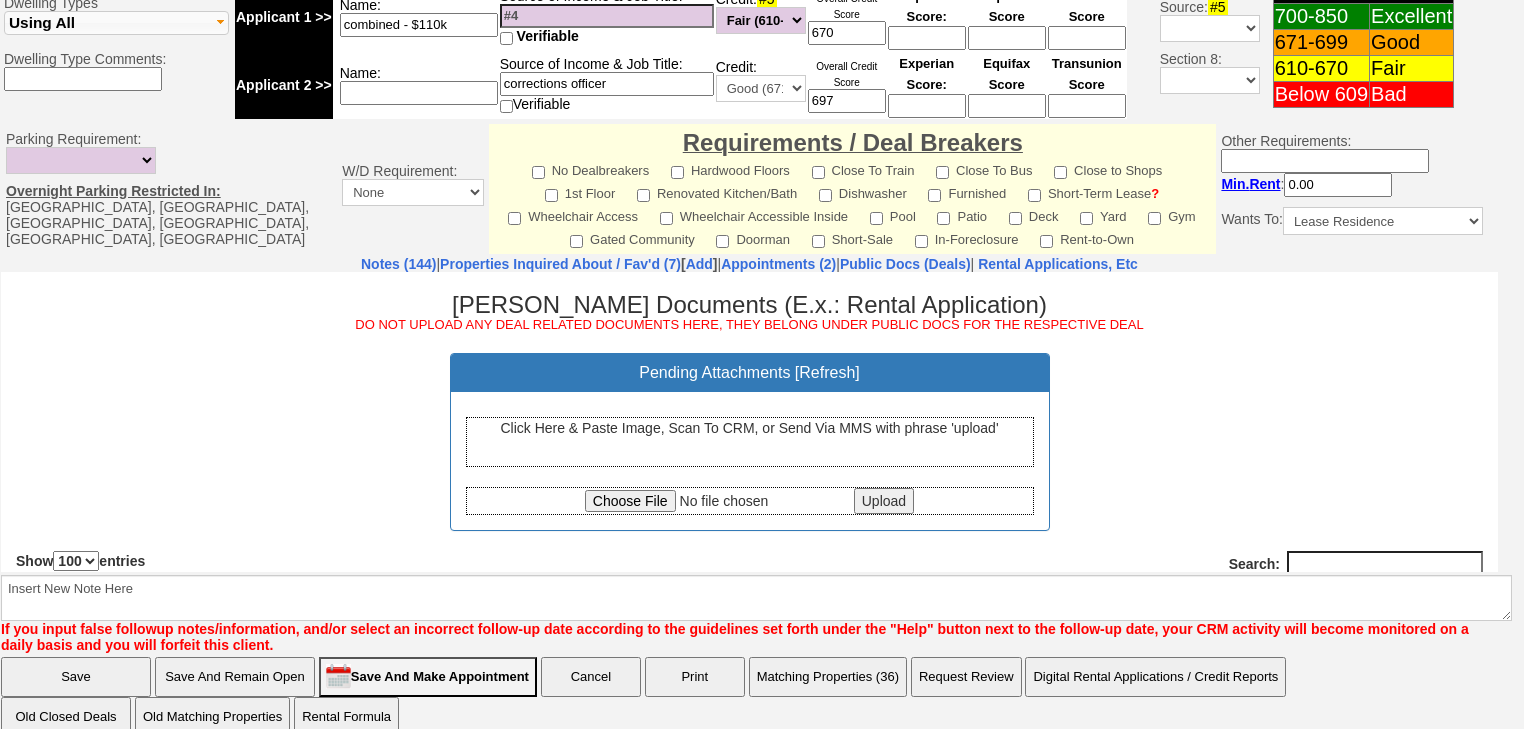 click at bounding box center (717, 500) 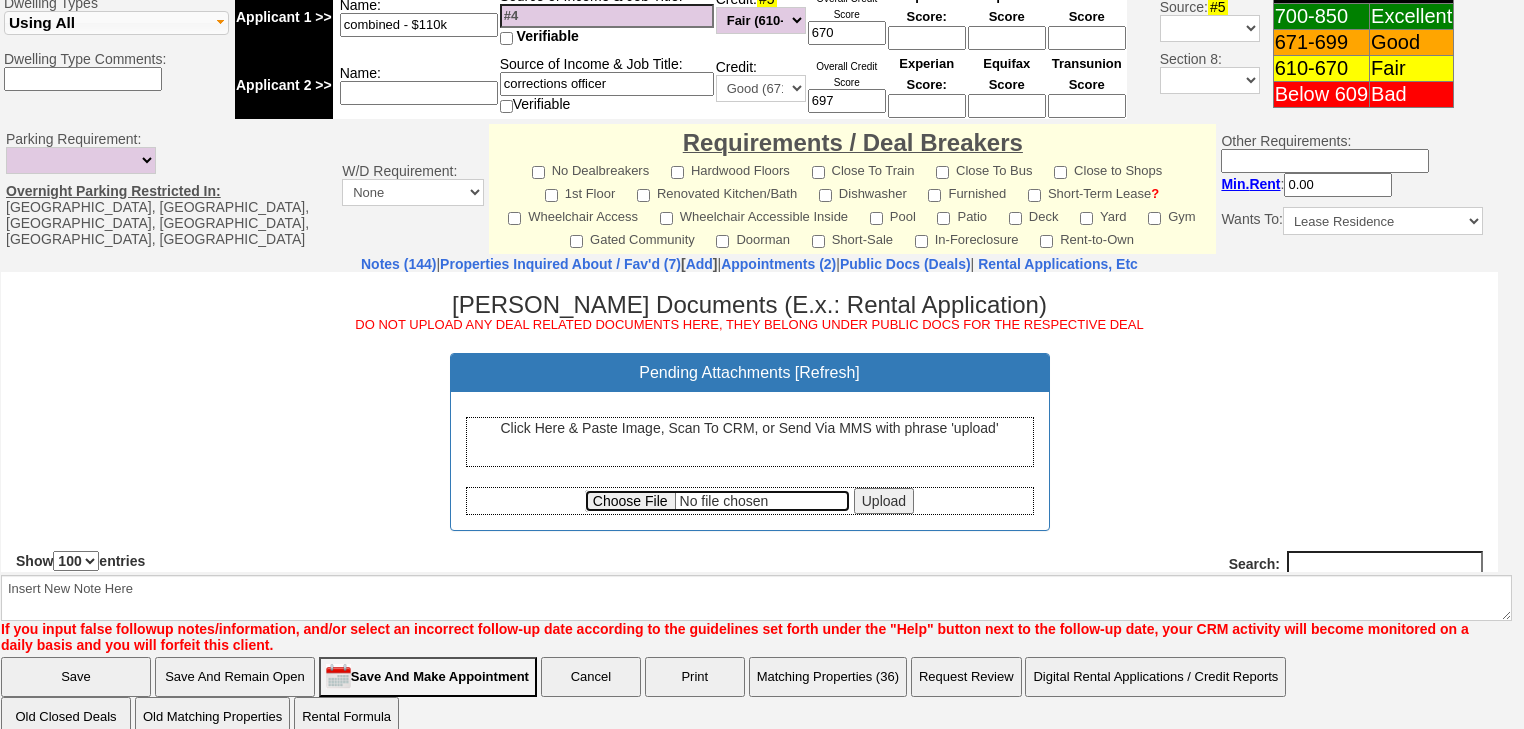 type on "C:\fakepath\Donna Riti Credit Report.pdf" 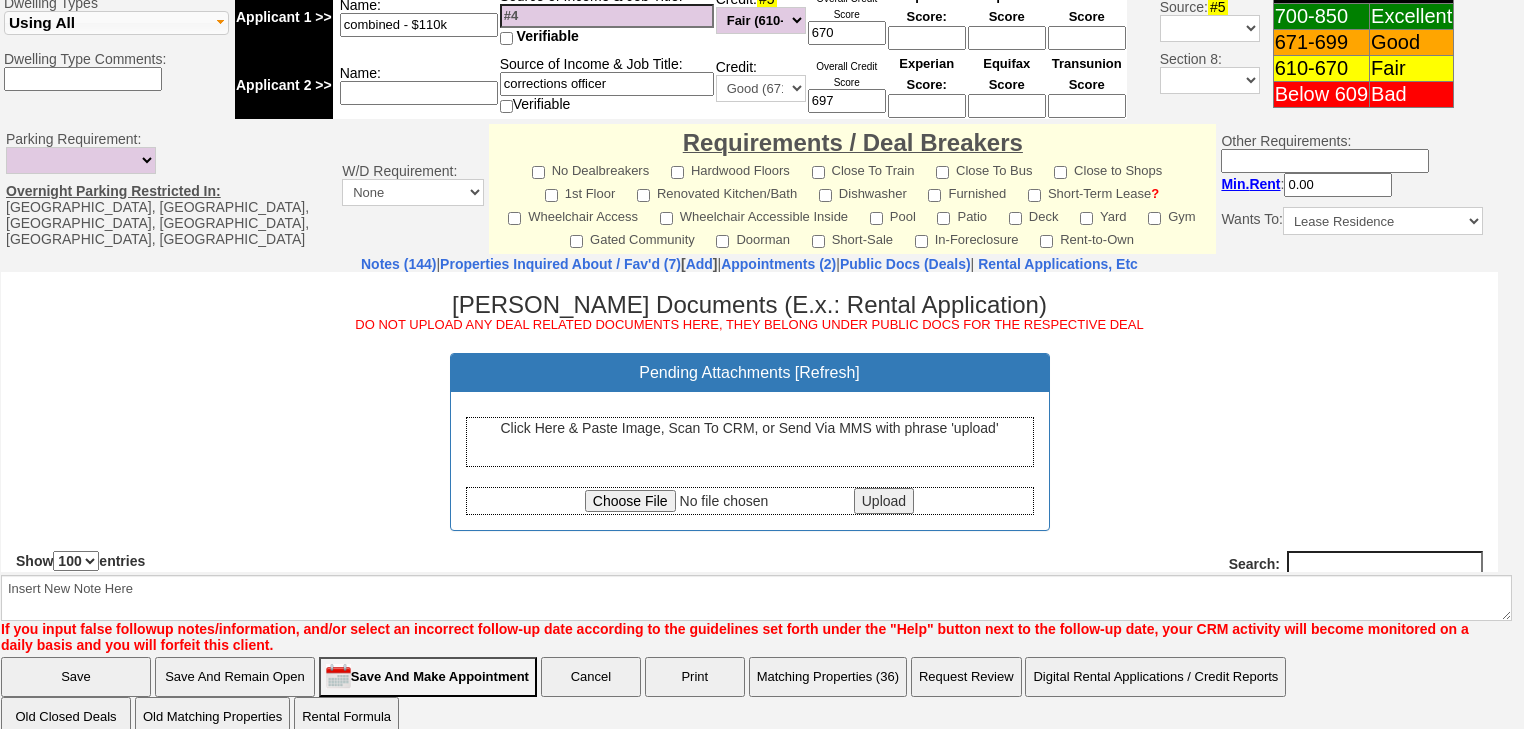 click on "Upload" at bounding box center (884, 500) 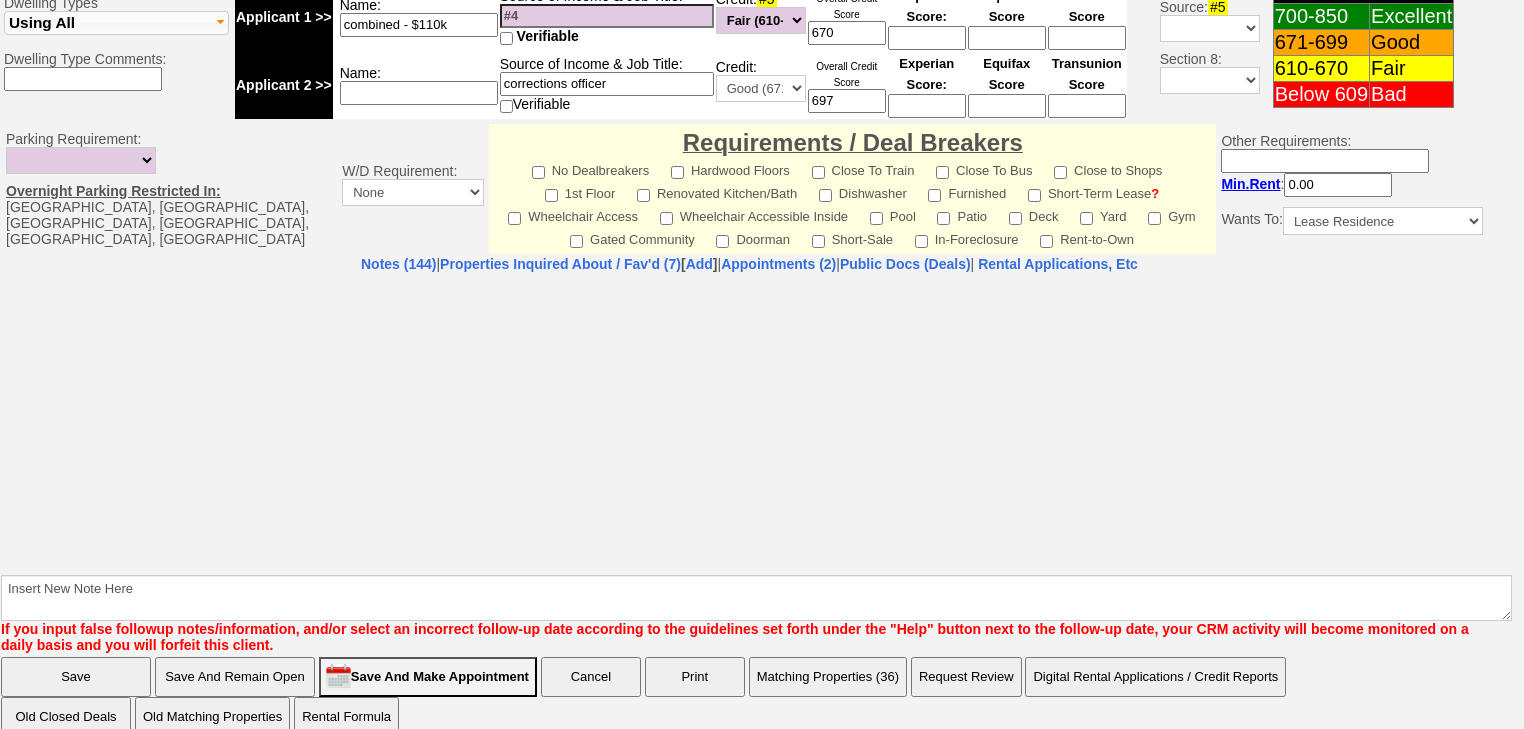select on "100" 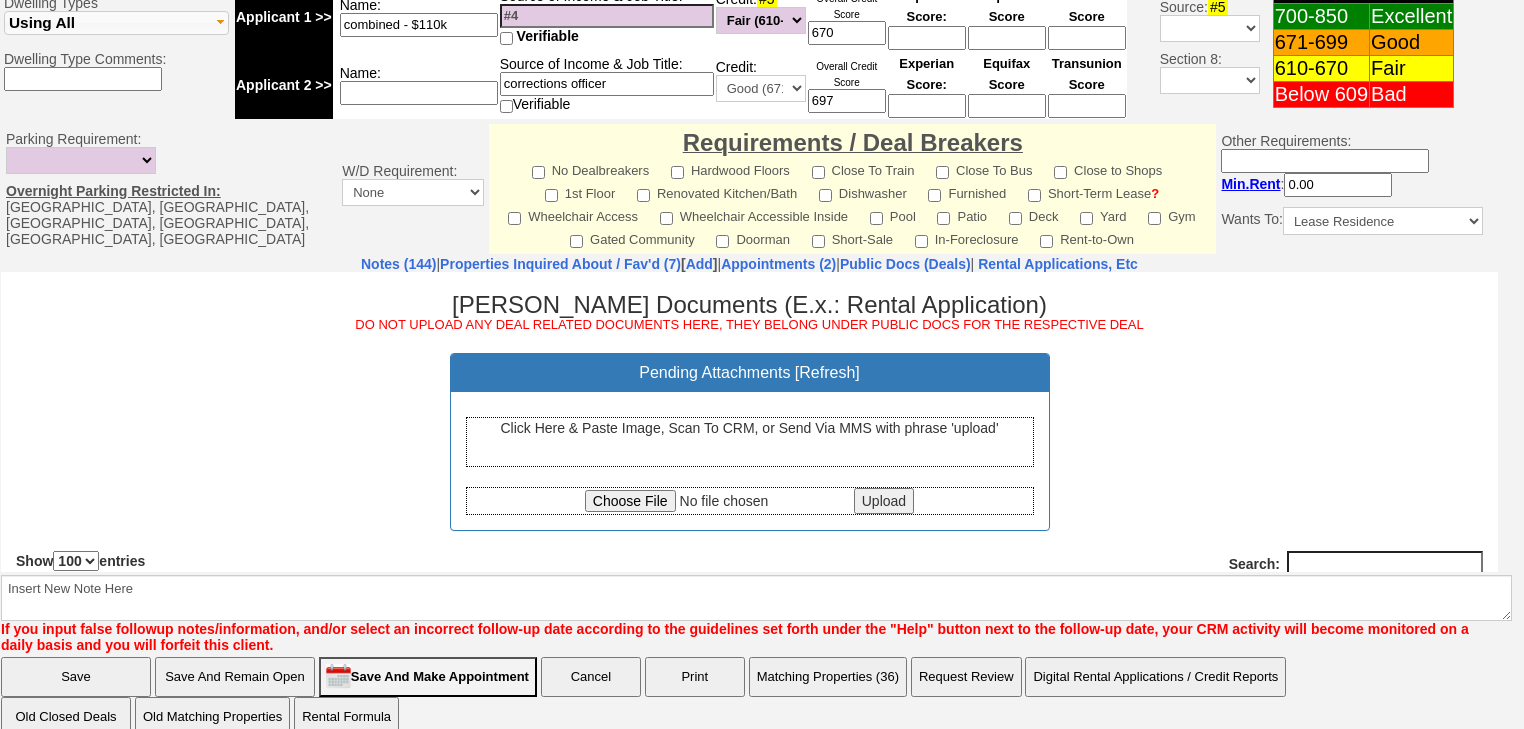 scroll, scrollTop: 0, scrollLeft: 0, axis: both 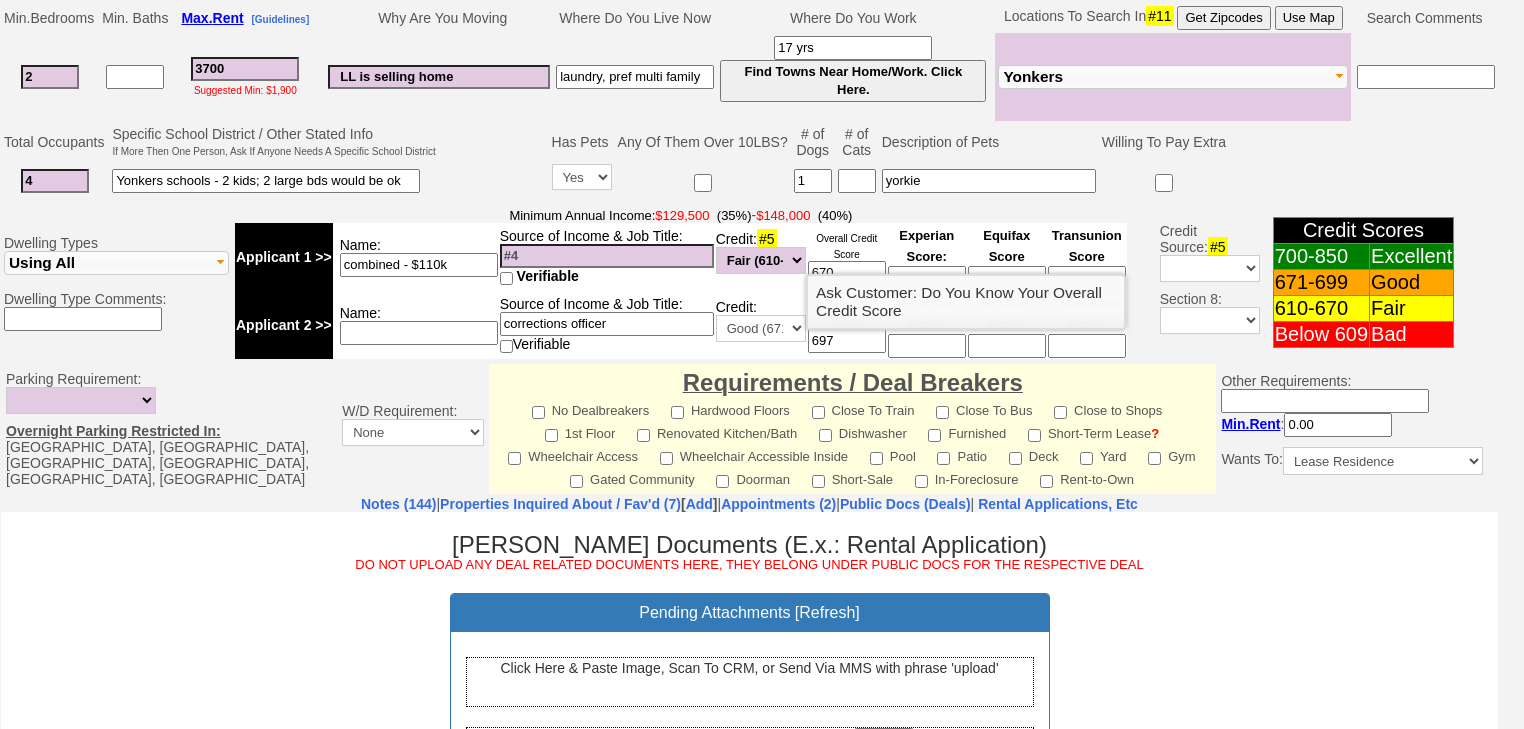 drag, startPoint x: 851, startPoint y: 249, endPoint x: 789, endPoint y: 249, distance: 62 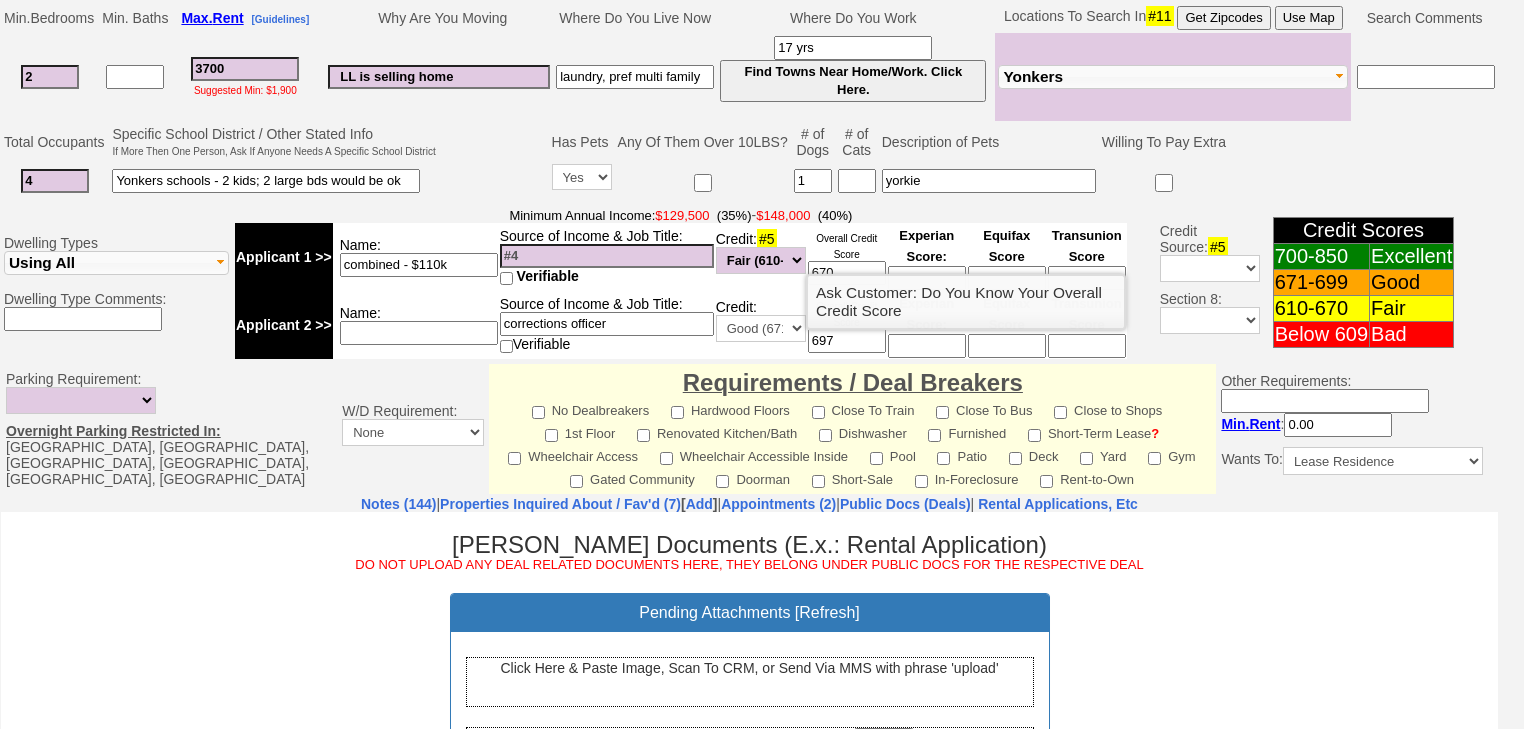 click on "Applicant 1 >>
Name: combined - $110k
Source of Income & Job Title:
Verifiable
Credit:  #5
Unknown Bad (Below 609) Fair (610-670) Good (671-699) Excellent (700-850) None
Overall Credit Score 670
Experian Score:
Equifax Score
Transunion Score" at bounding box center (681, 257) 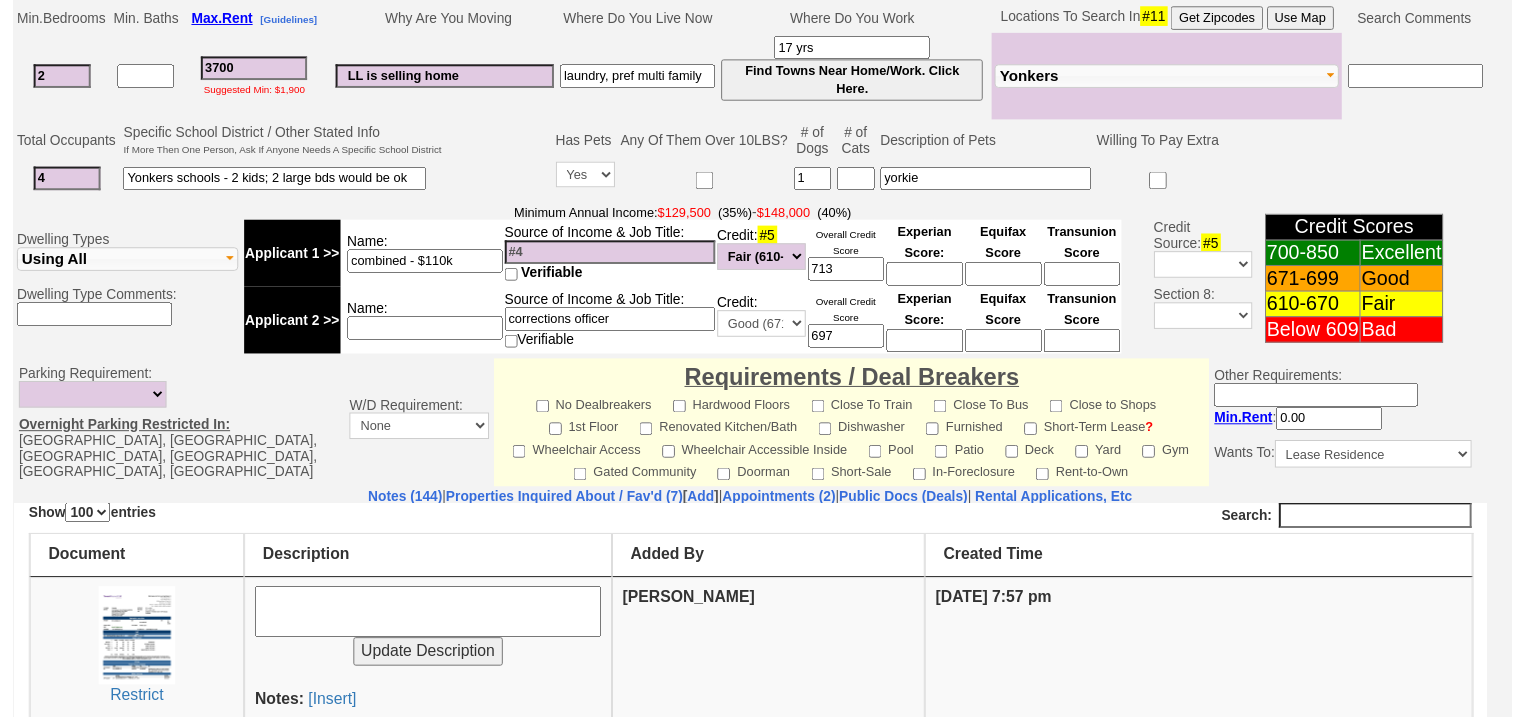 scroll, scrollTop: 320, scrollLeft: 0, axis: vertical 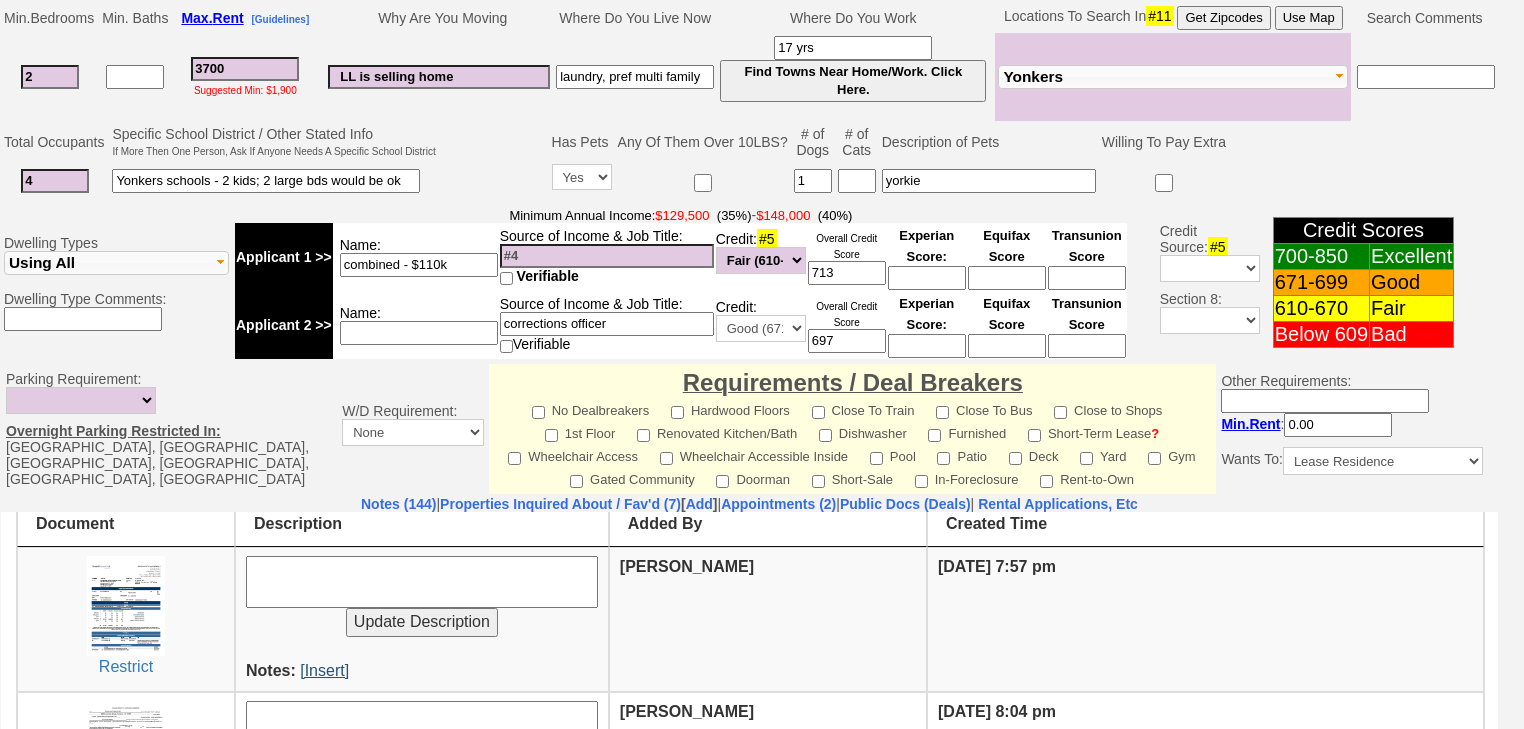 type on "713" 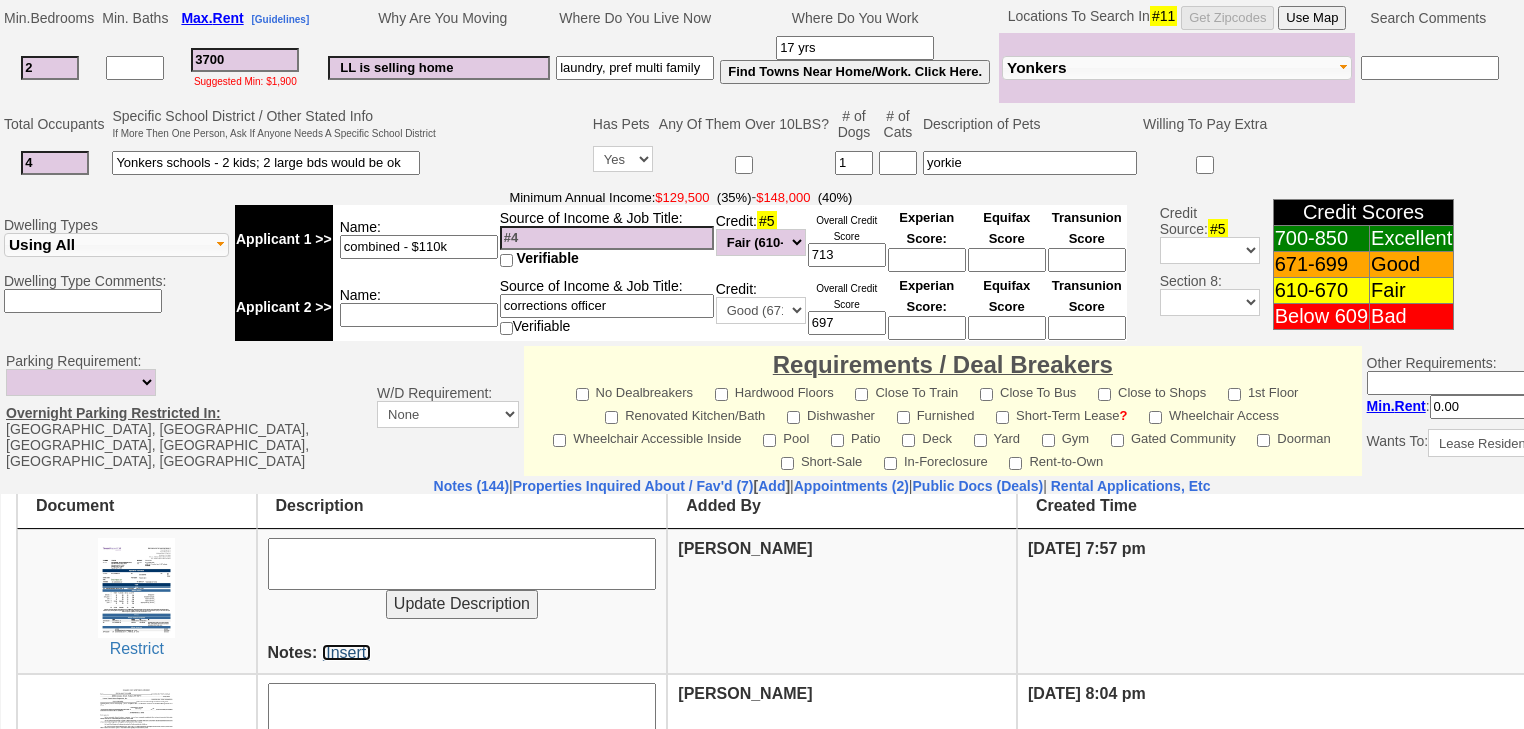 click on "Restrict Update Description Notes:     [Insert] Renata Staroselsky Wednesday, July 16th, 2025 7:57 pm Restrict Update Description Notes:   Sales Contract Renata On 07/07/2025 08:04 PM   [Update] Renata Staroselsky Monday, July 7th, 2025 8:04 pm Restrict Update Description Notes:   Rental Application Renata On 05/29/2025 10:21 AM   [Update] Renata Staroselsky Thursday, May 29th, 2025 10:21 am" at bounding box center (823, 794) 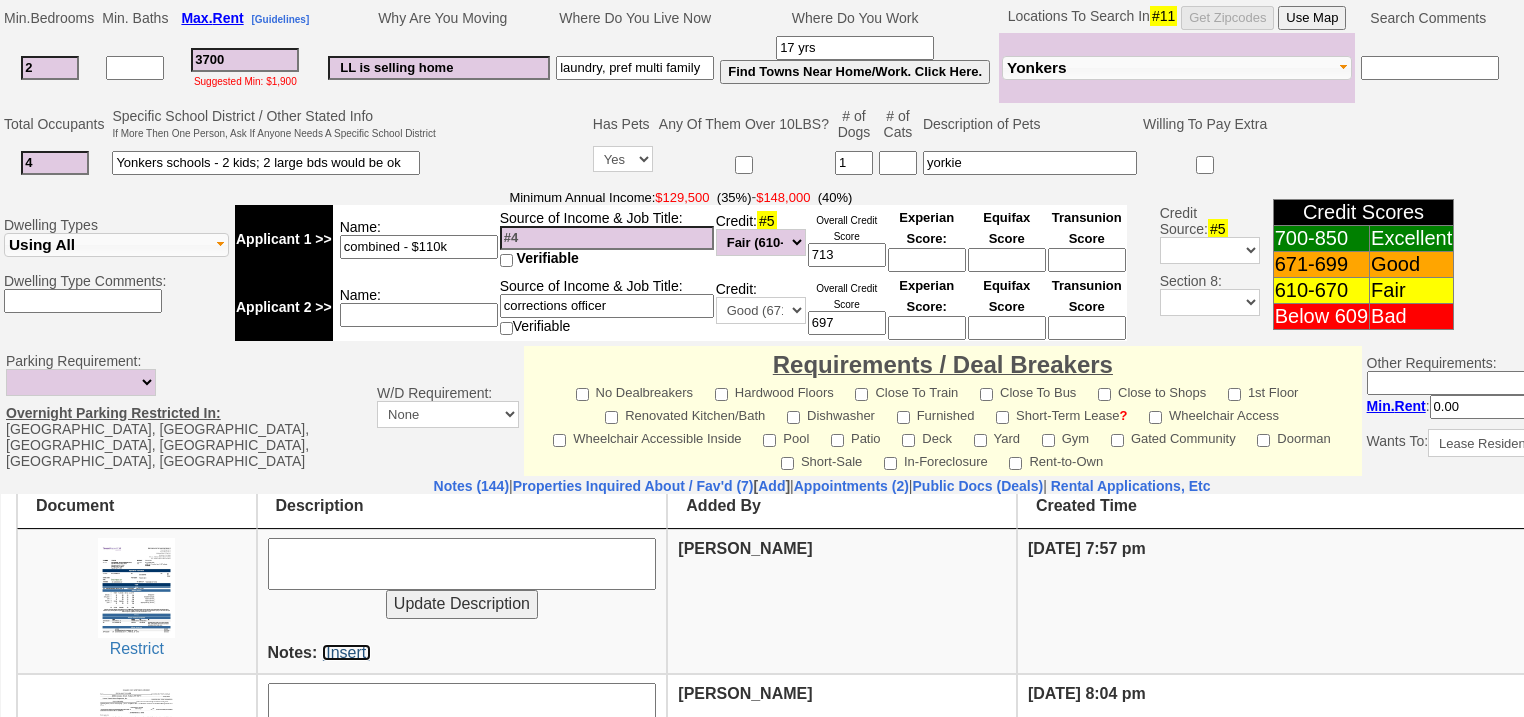 click on "[Insert]" at bounding box center (346, 651) 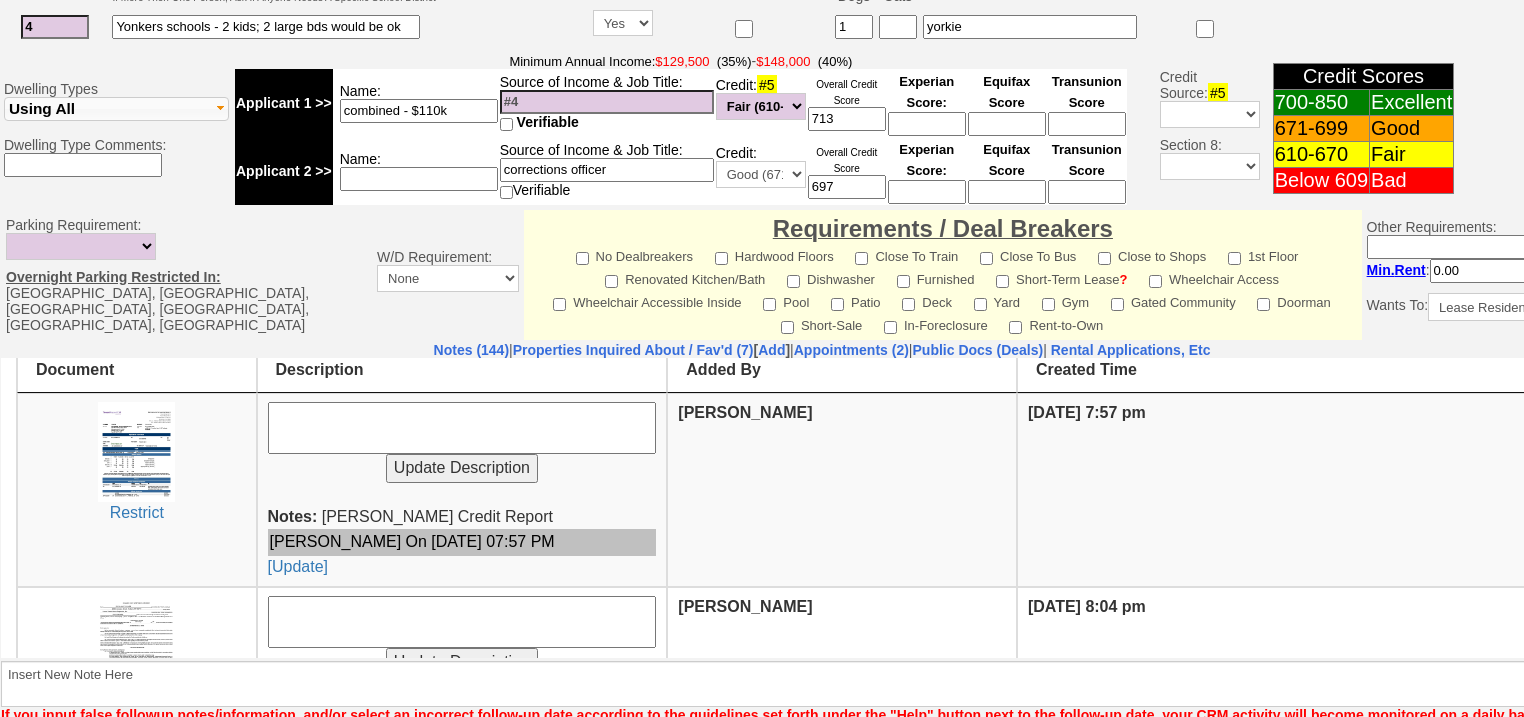 scroll, scrollTop: 870, scrollLeft: 0, axis: vertical 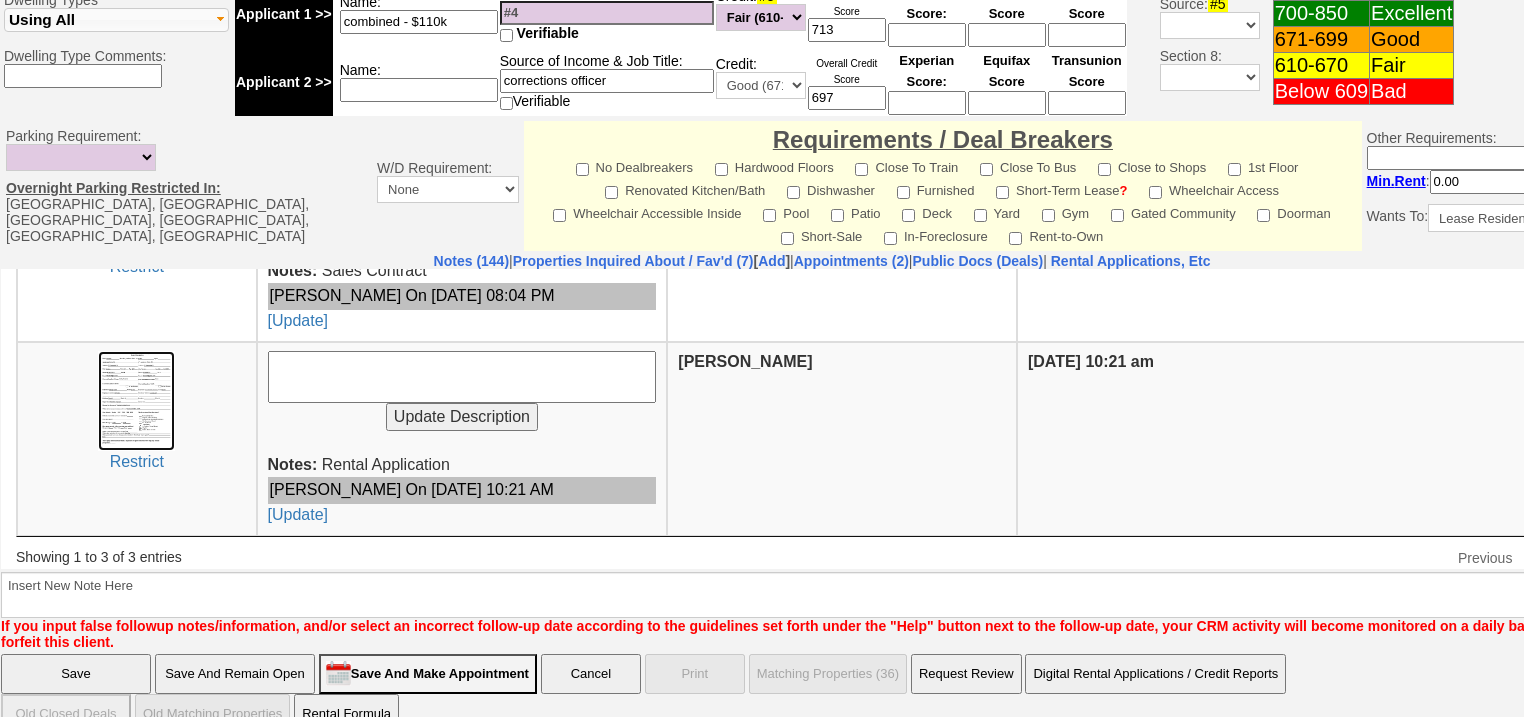 click at bounding box center [136, 400] 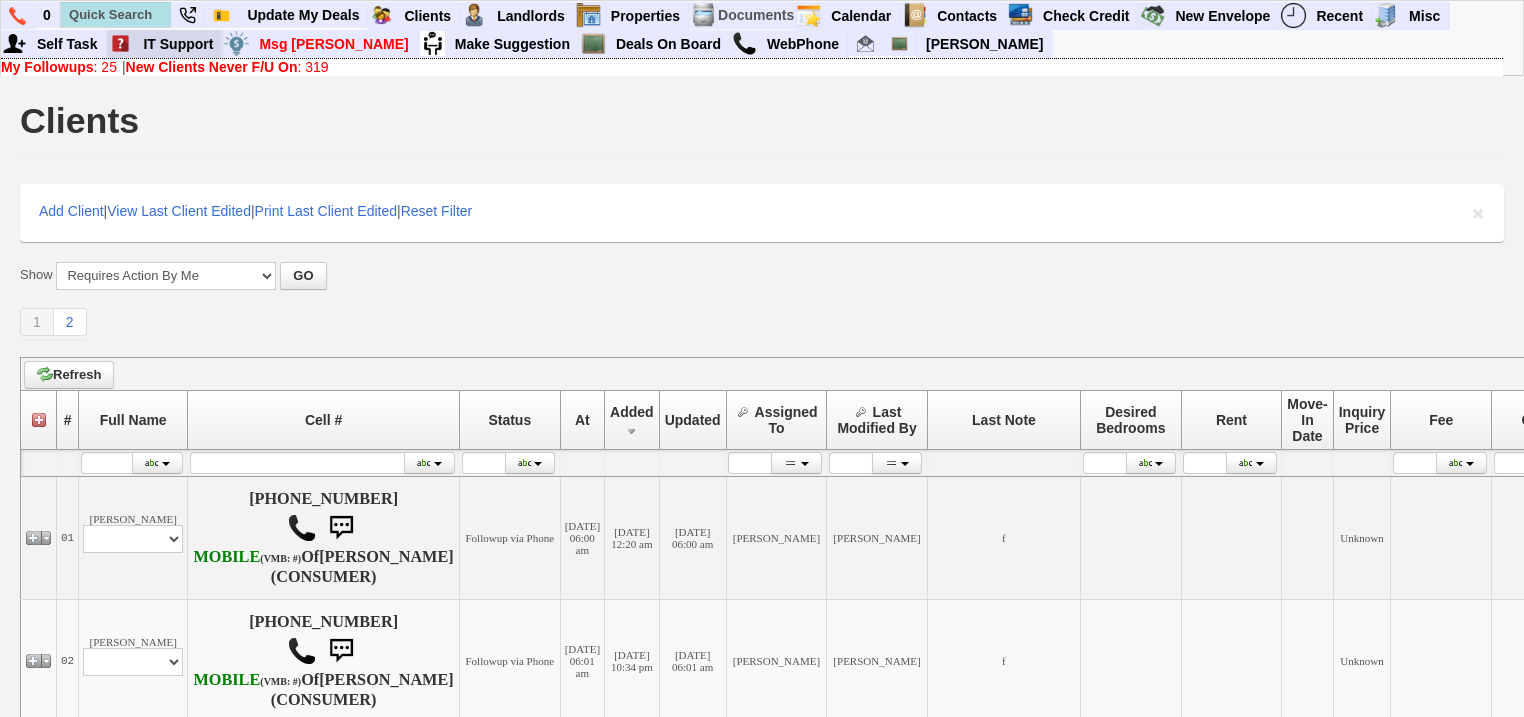 scroll, scrollTop: 0, scrollLeft: 0, axis: both 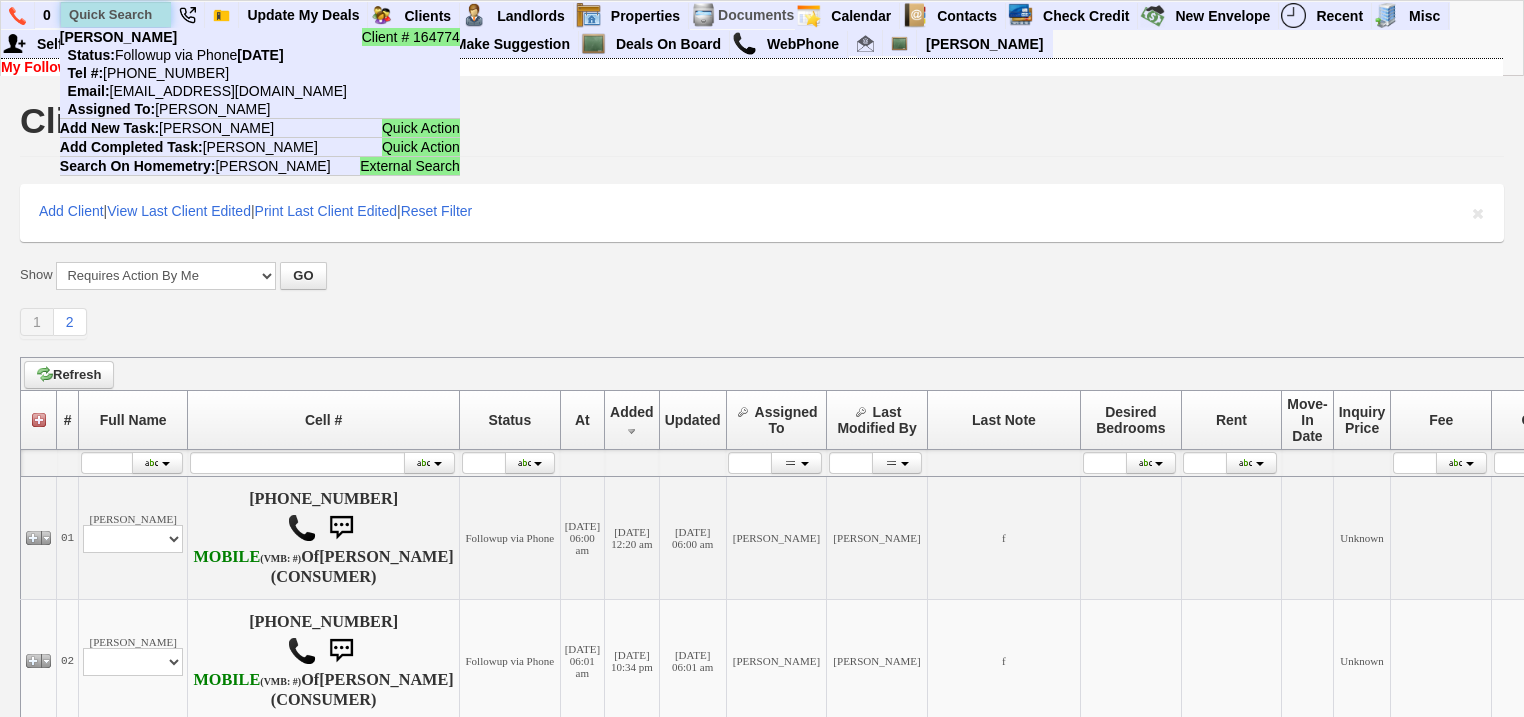 click at bounding box center (116, 14) 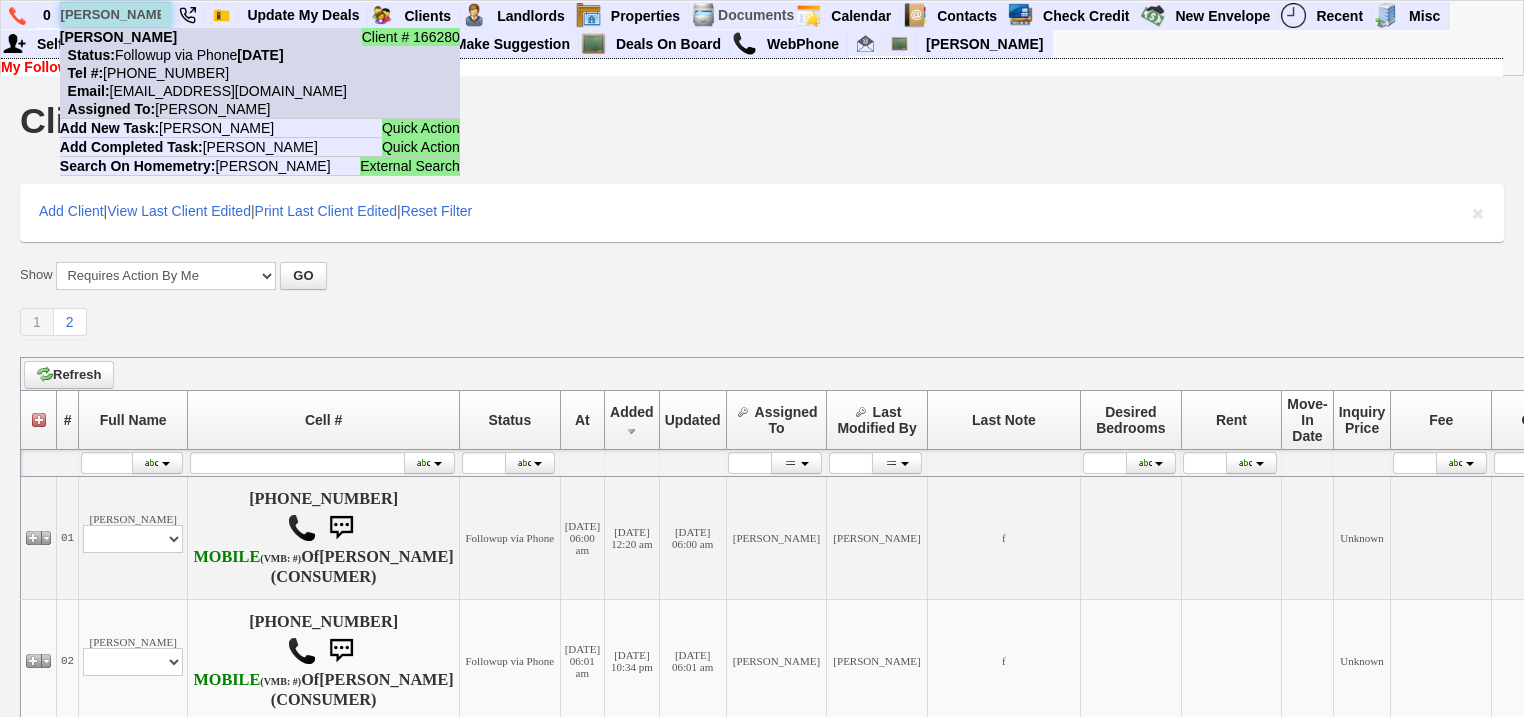 type on "phillip mensah" 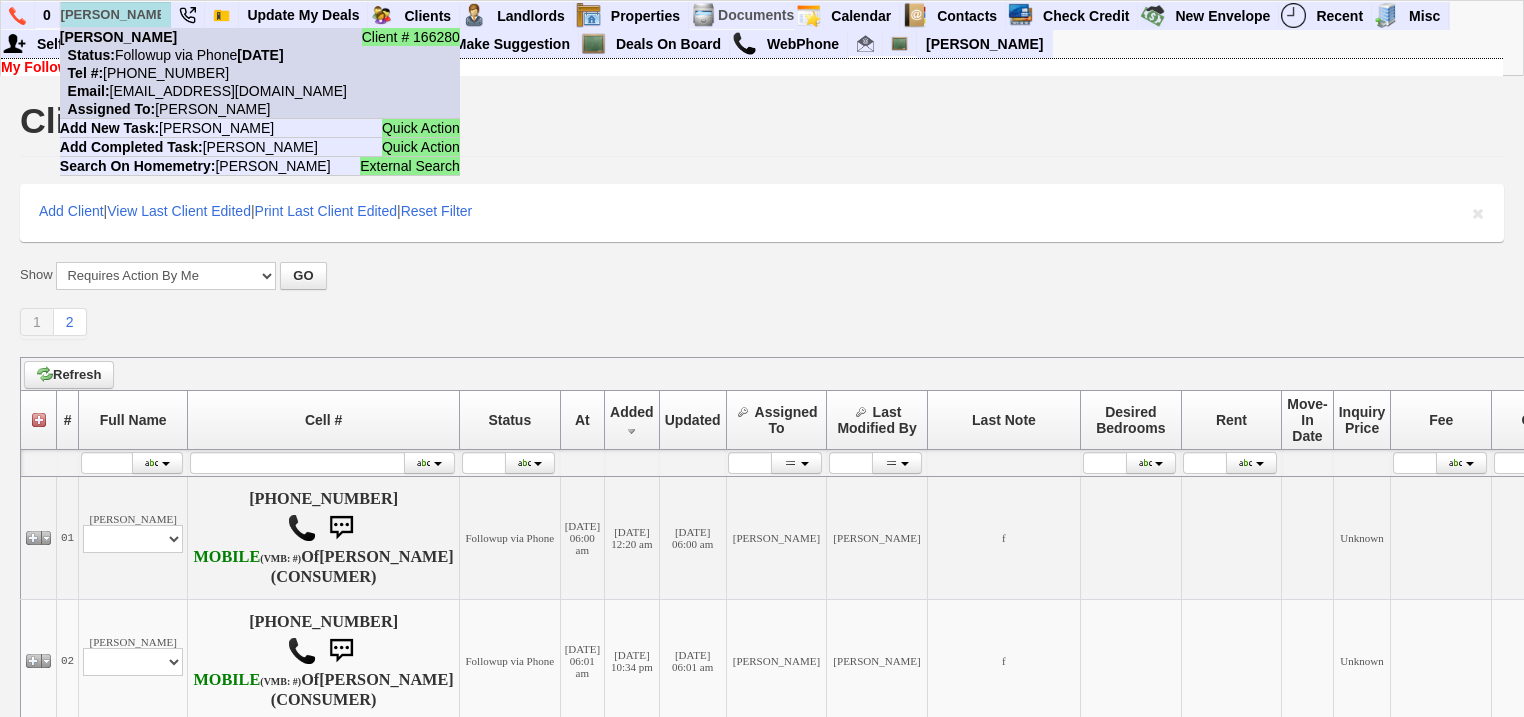 click on "Tel #:  914-438-0827" at bounding box center [144, 73] 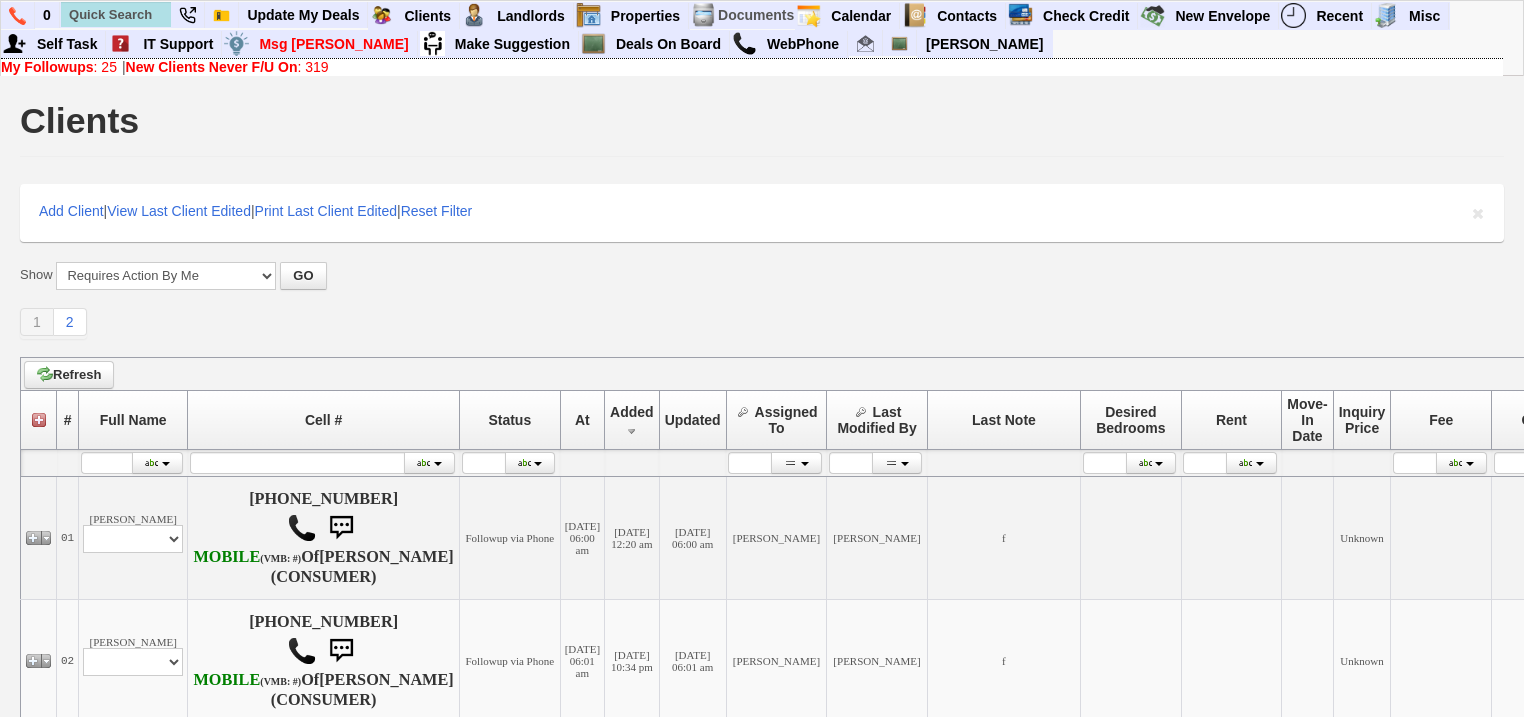 click on "My Followups" at bounding box center [47, 67] 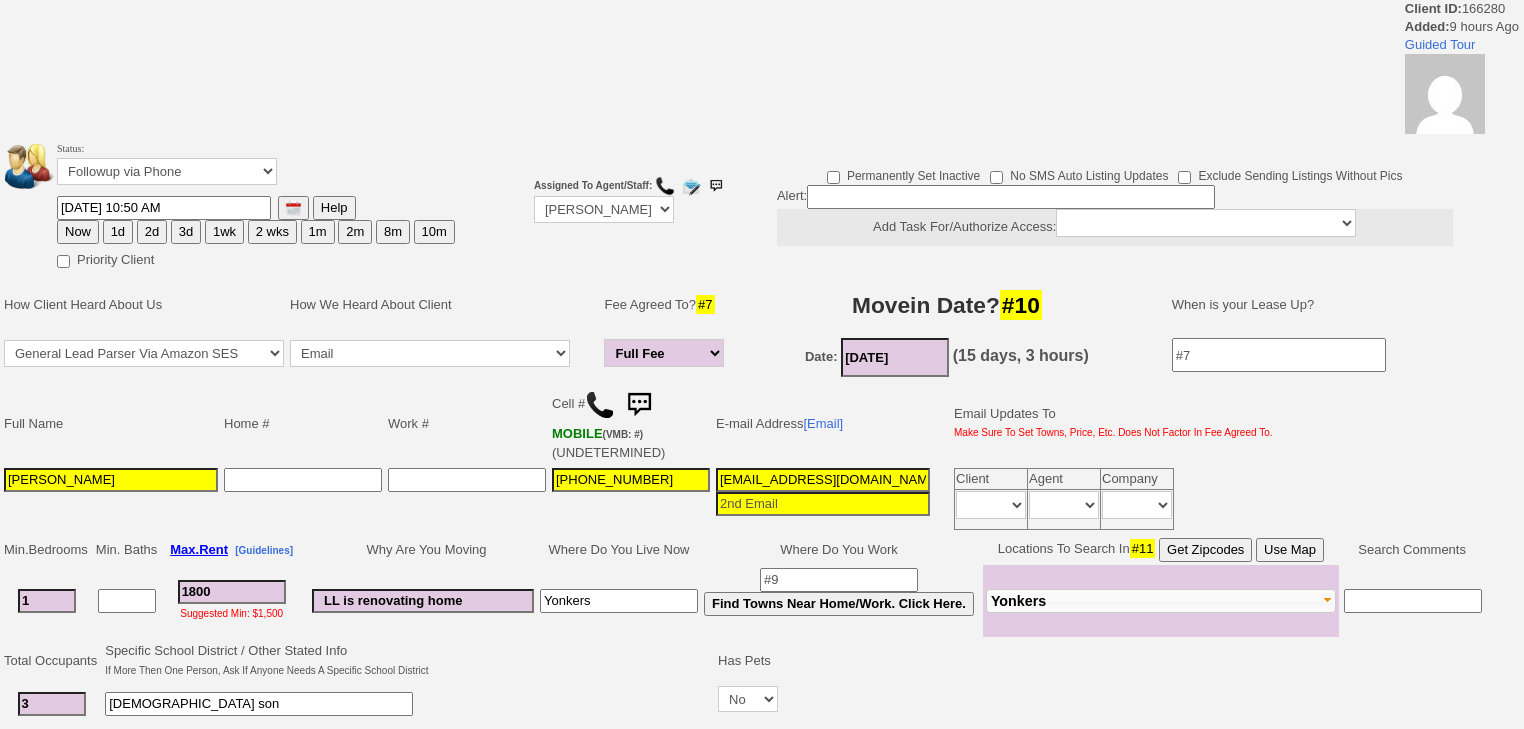 scroll, scrollTop: 0, scrollLeft: 0, axis: both 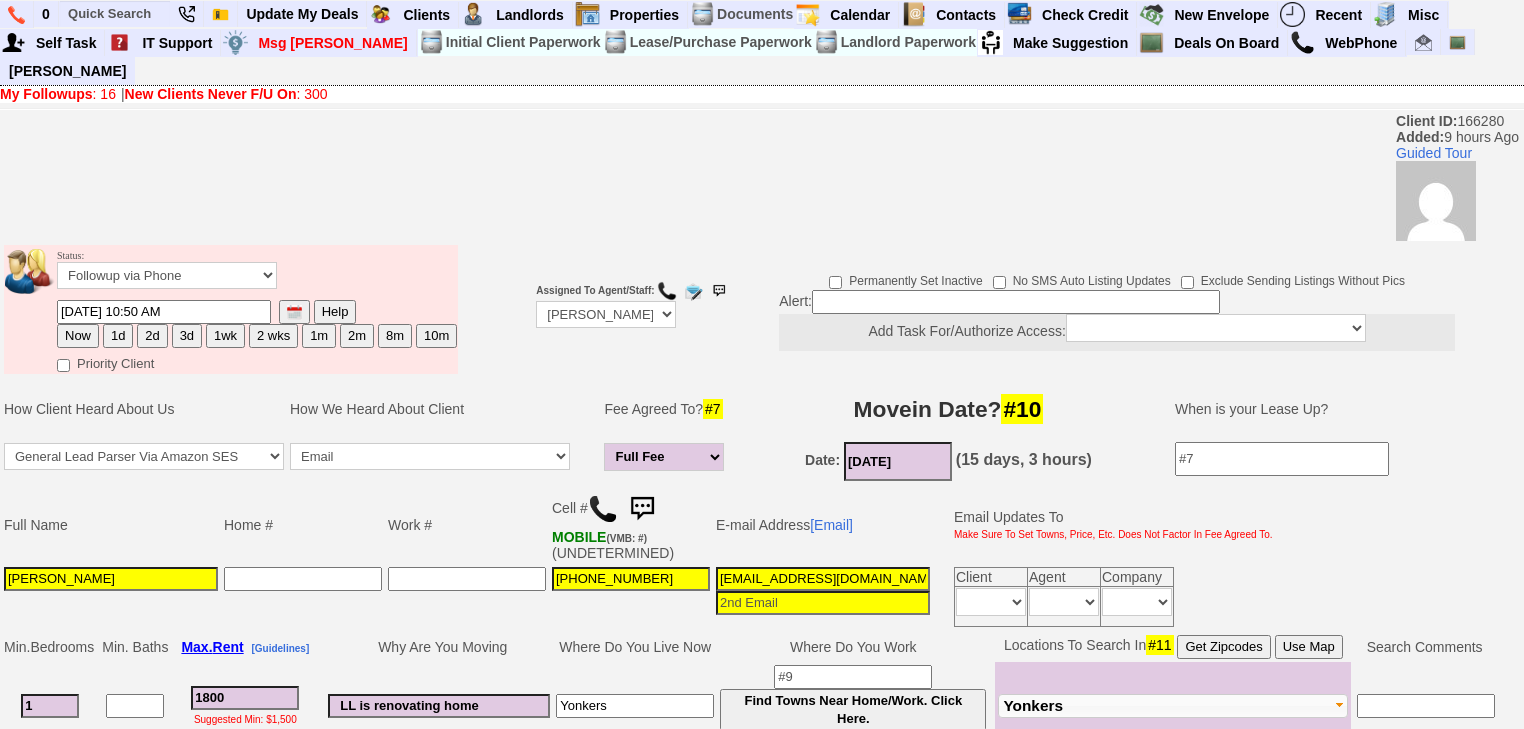 click at bounding box center [642, 509] 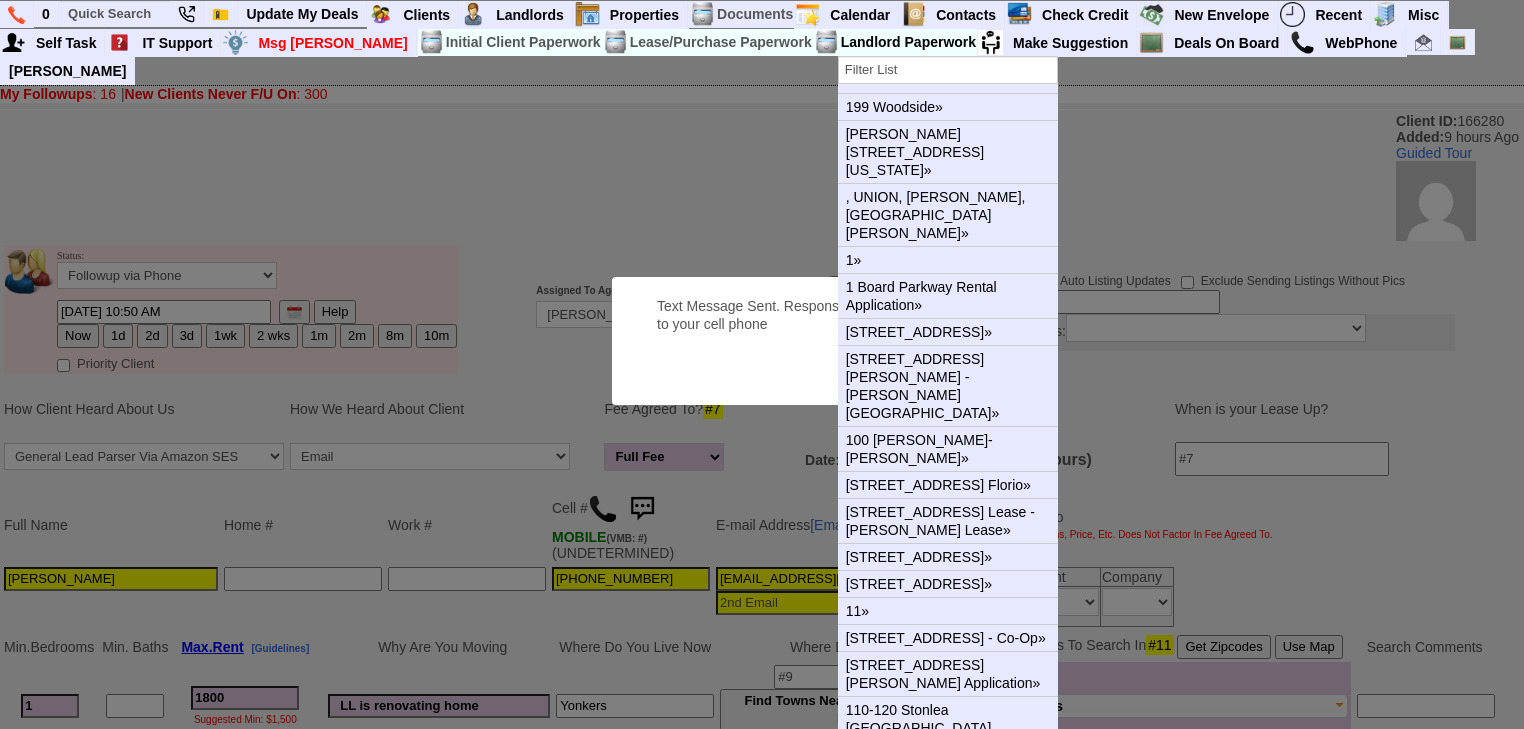 type 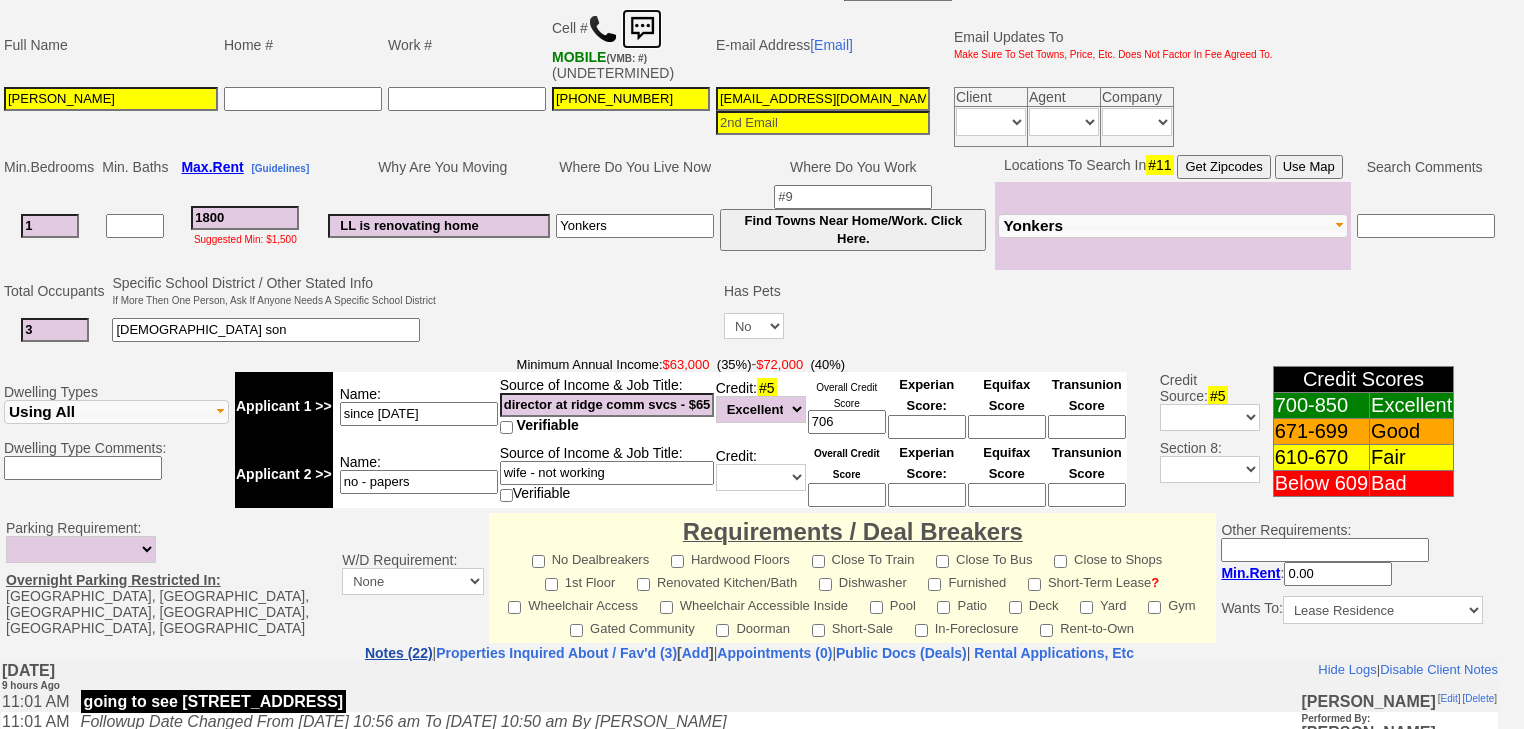 scroll, scrollTop: 720, scrollLeft: 0, axis: vertical 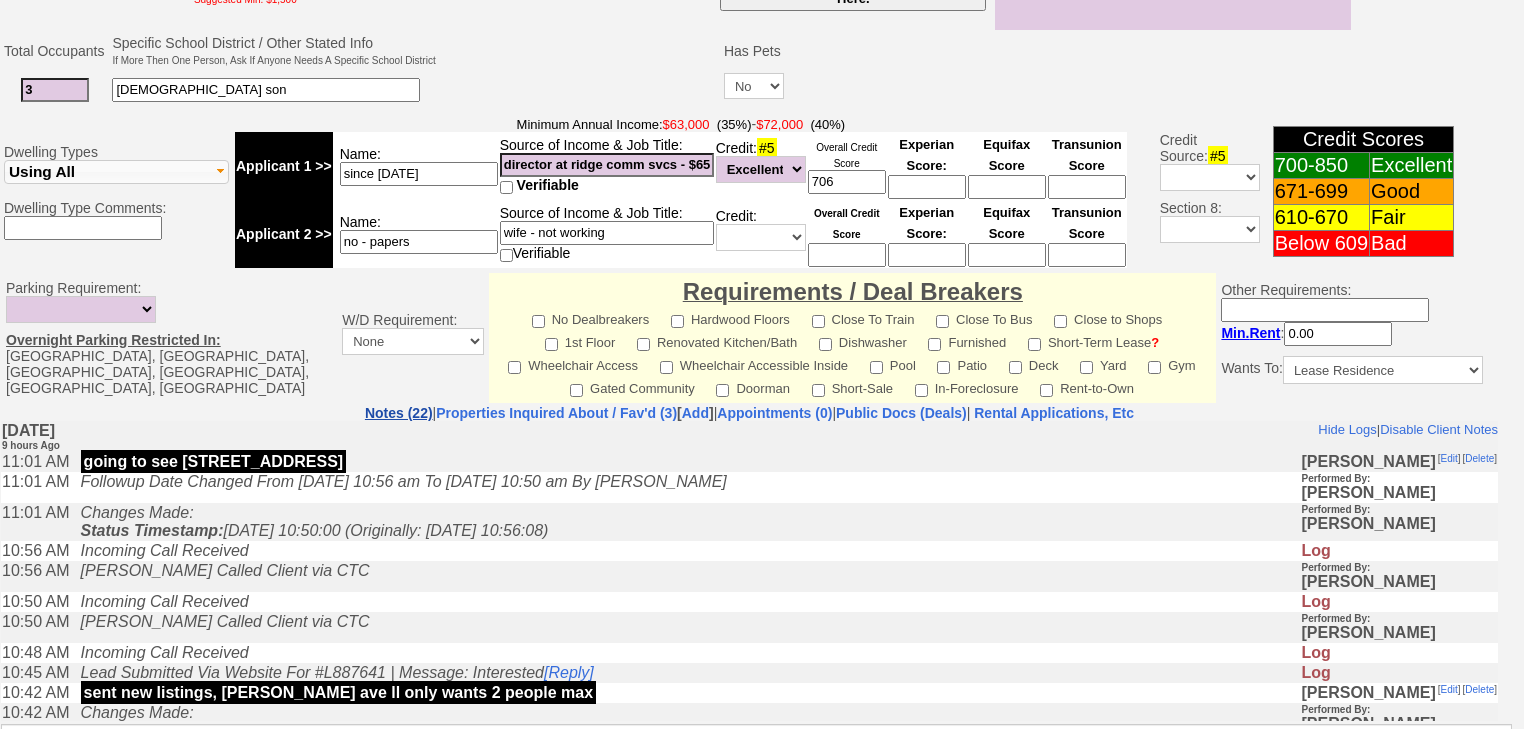 click on "Notes (22)" at bounding box center (399, 413) 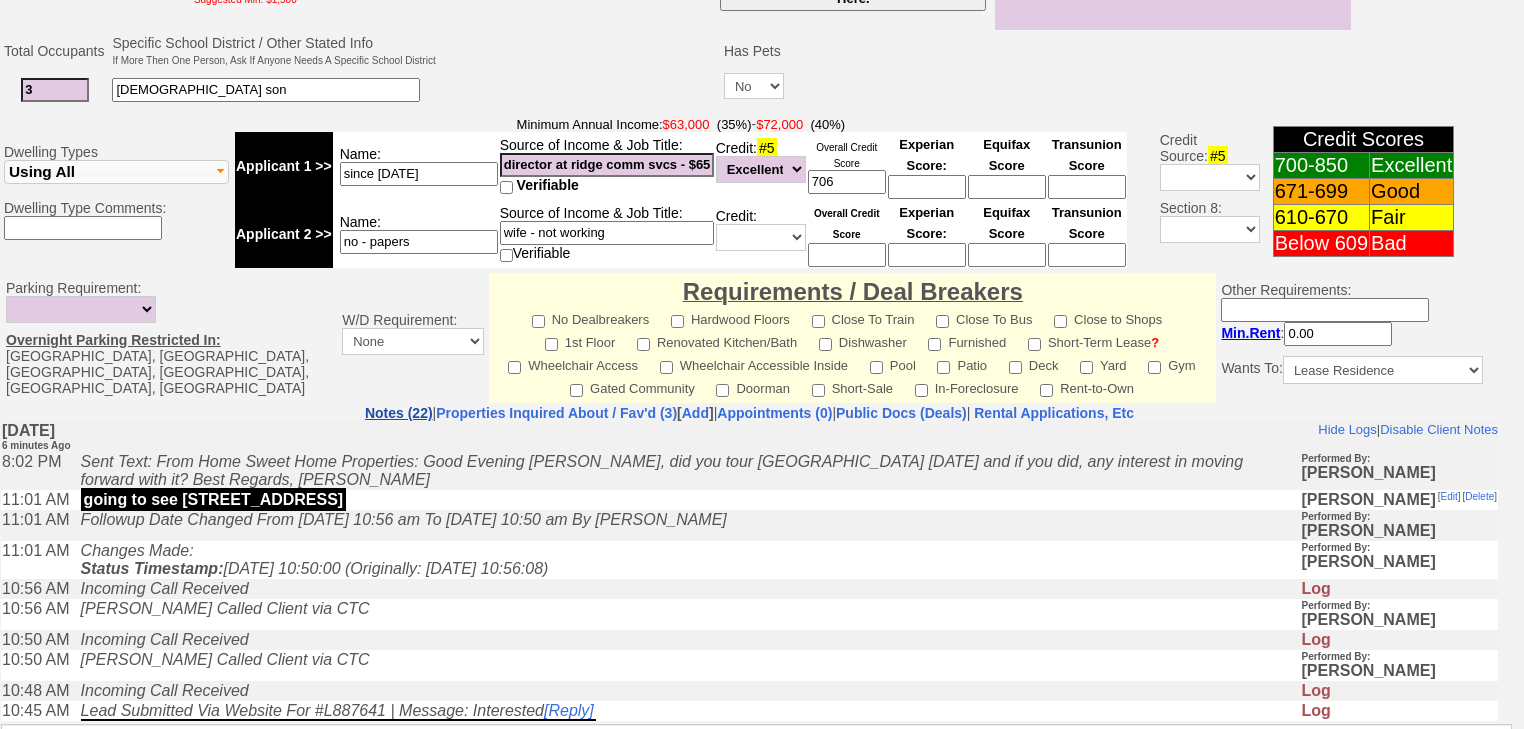 scroll, scrollTop: 0, scrollLeft: 0, axis: both 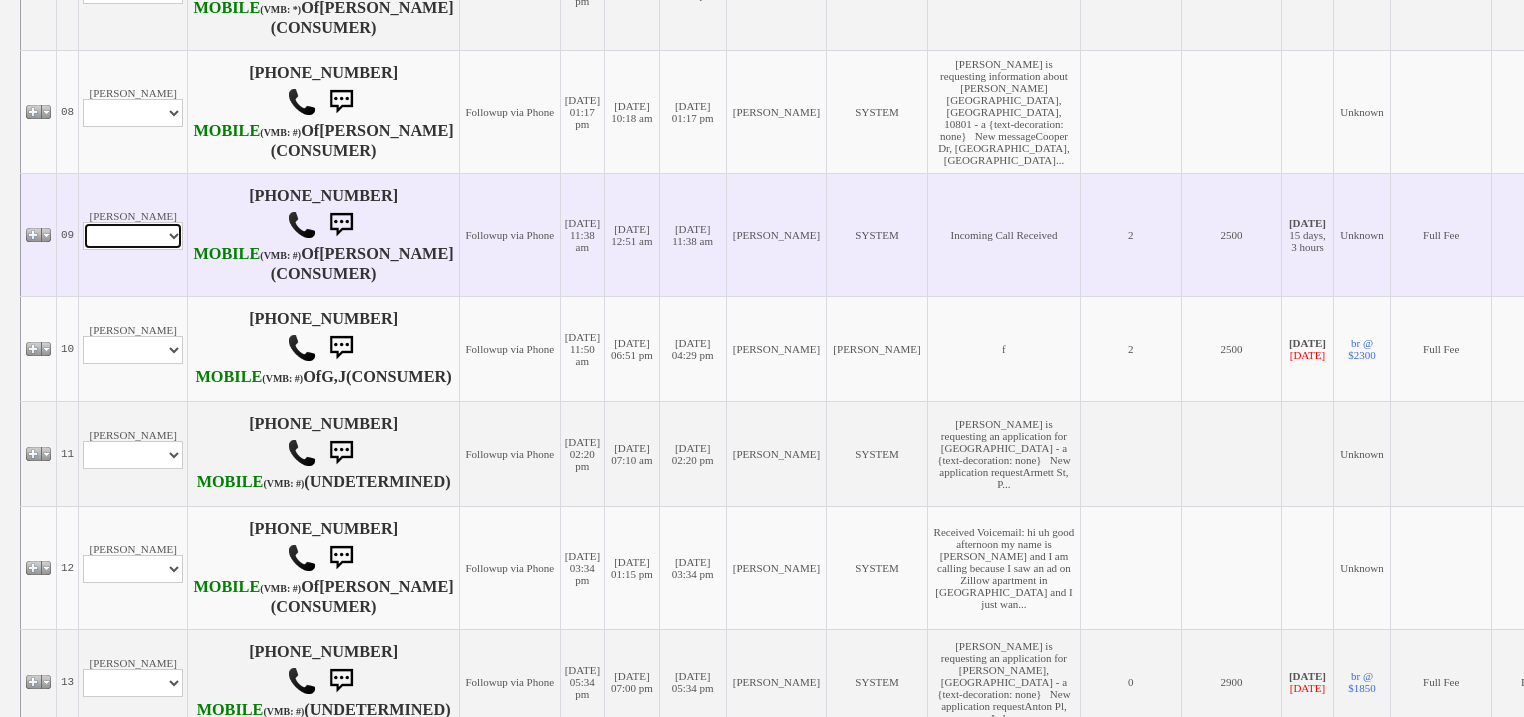 click on "Profile
Edit
Print
Email Externally (Will Not Be Tracked In CRM)
Closed Deals" at bounding box center (133, 236) 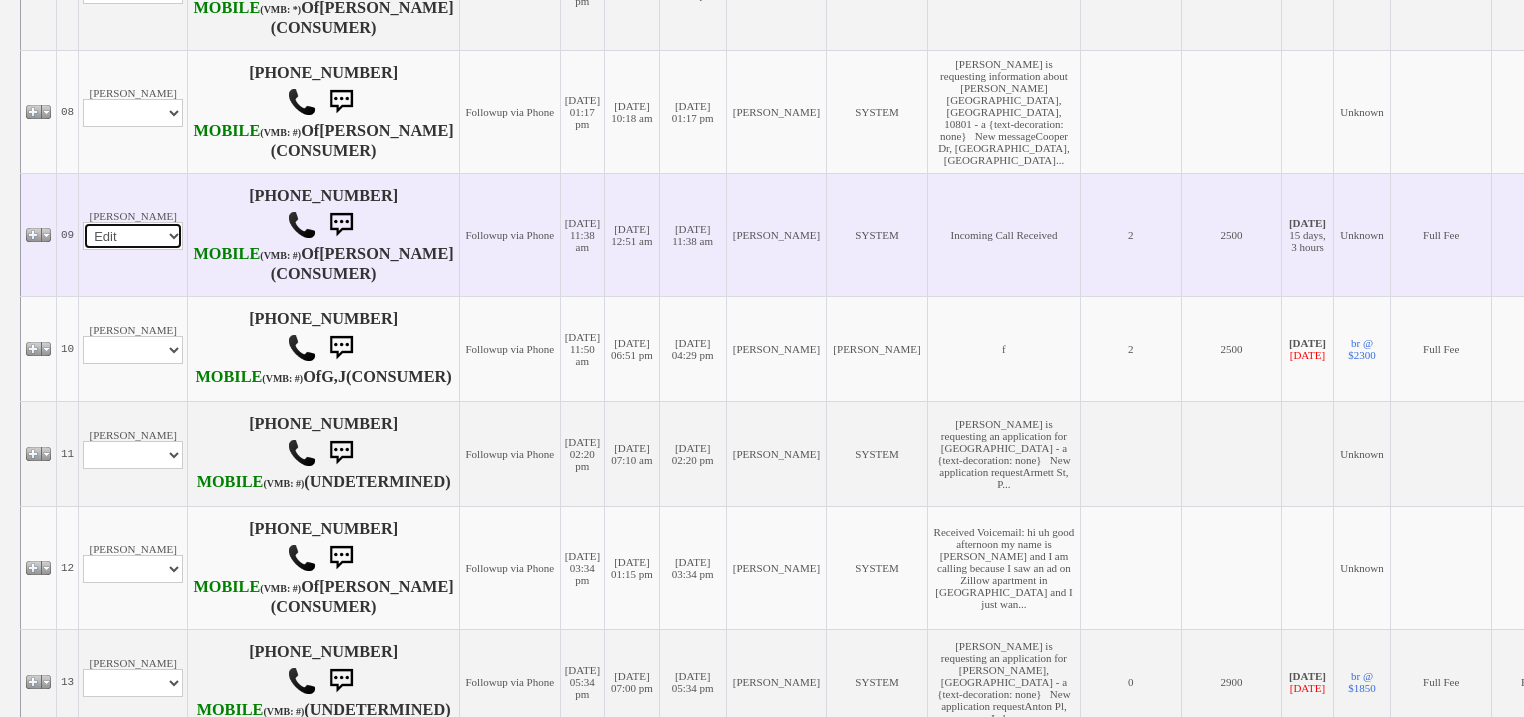 click on "Profile
Edit
Print
Email Externally (Will Not Be Tracked In CRM)
Closed Deals" at bounding box center [133, 236] 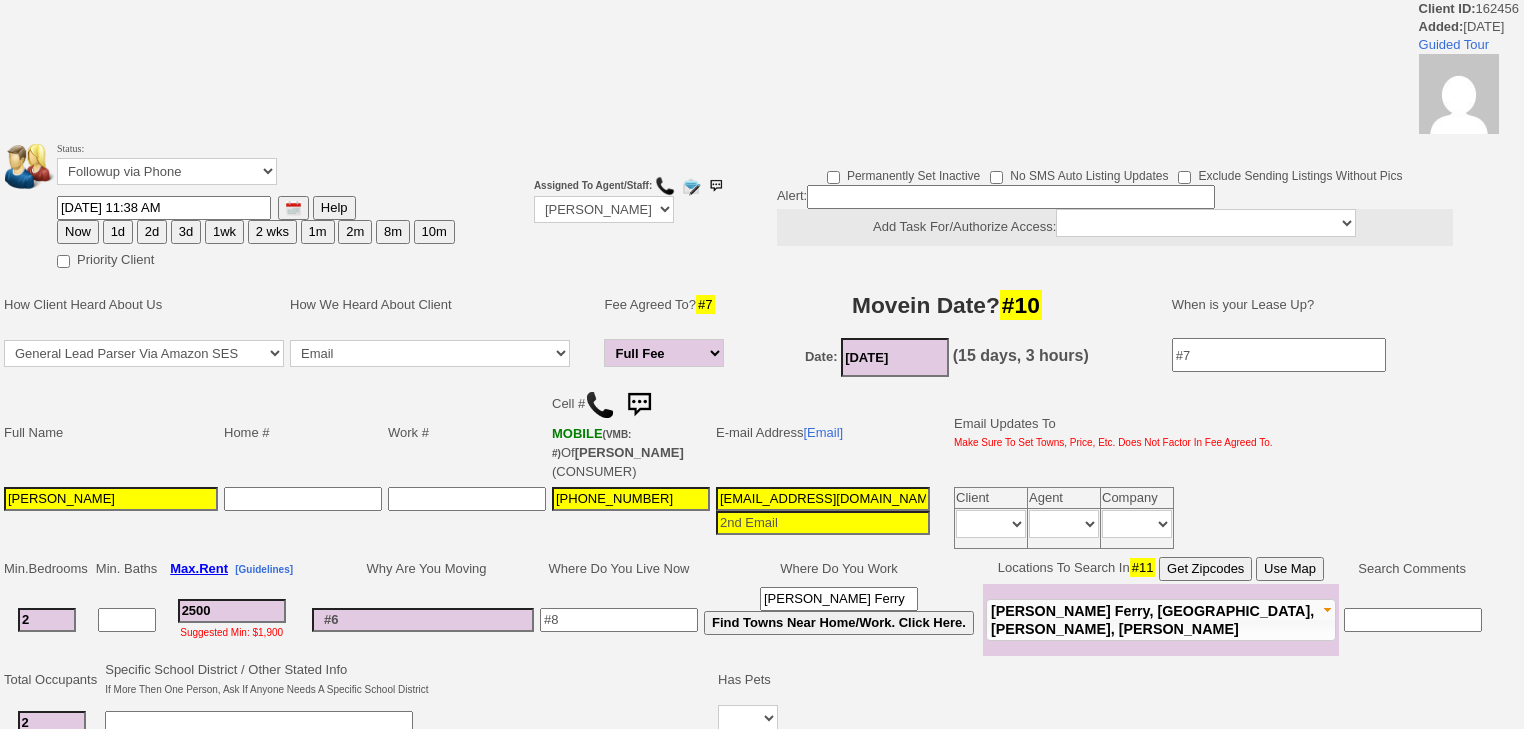 scroll, scrollTop: 0, scrollLeft: 0, axis: both 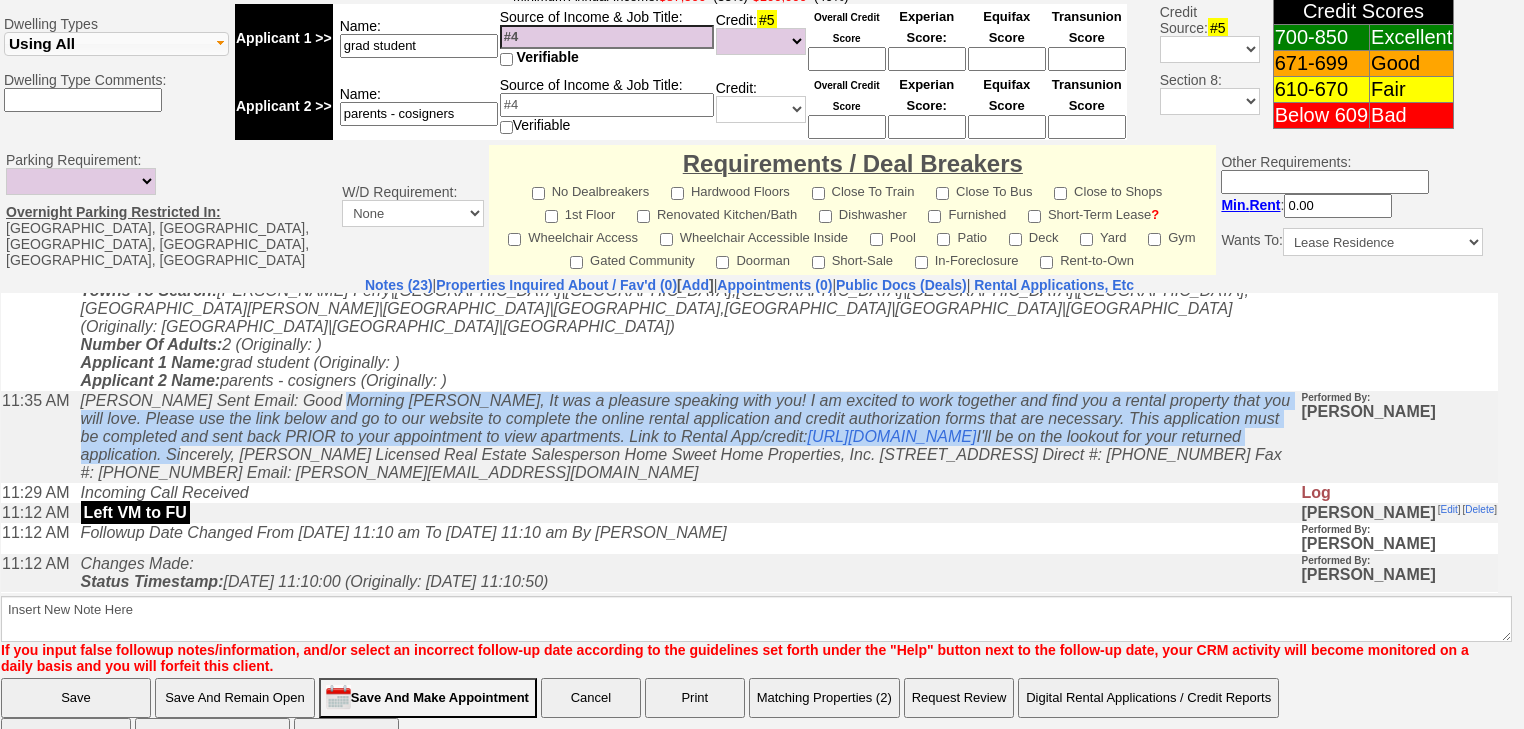 drag, startPoint x: 318, startPoint y: 369, endPoint x: 645, endPoint y: 428, distance: 332.28 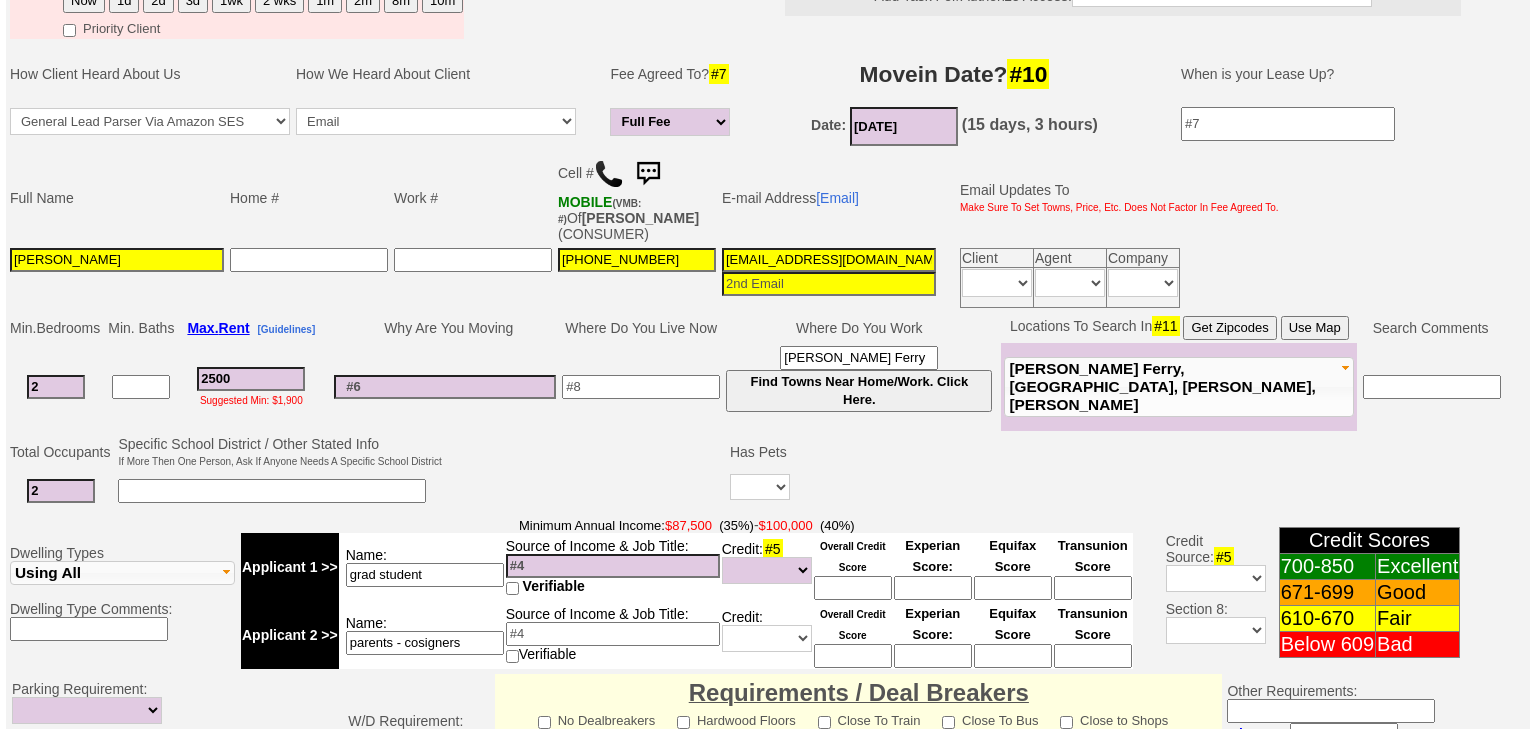 scroll, scrollTop: 304, scrollLeft: 0, axis: vertical 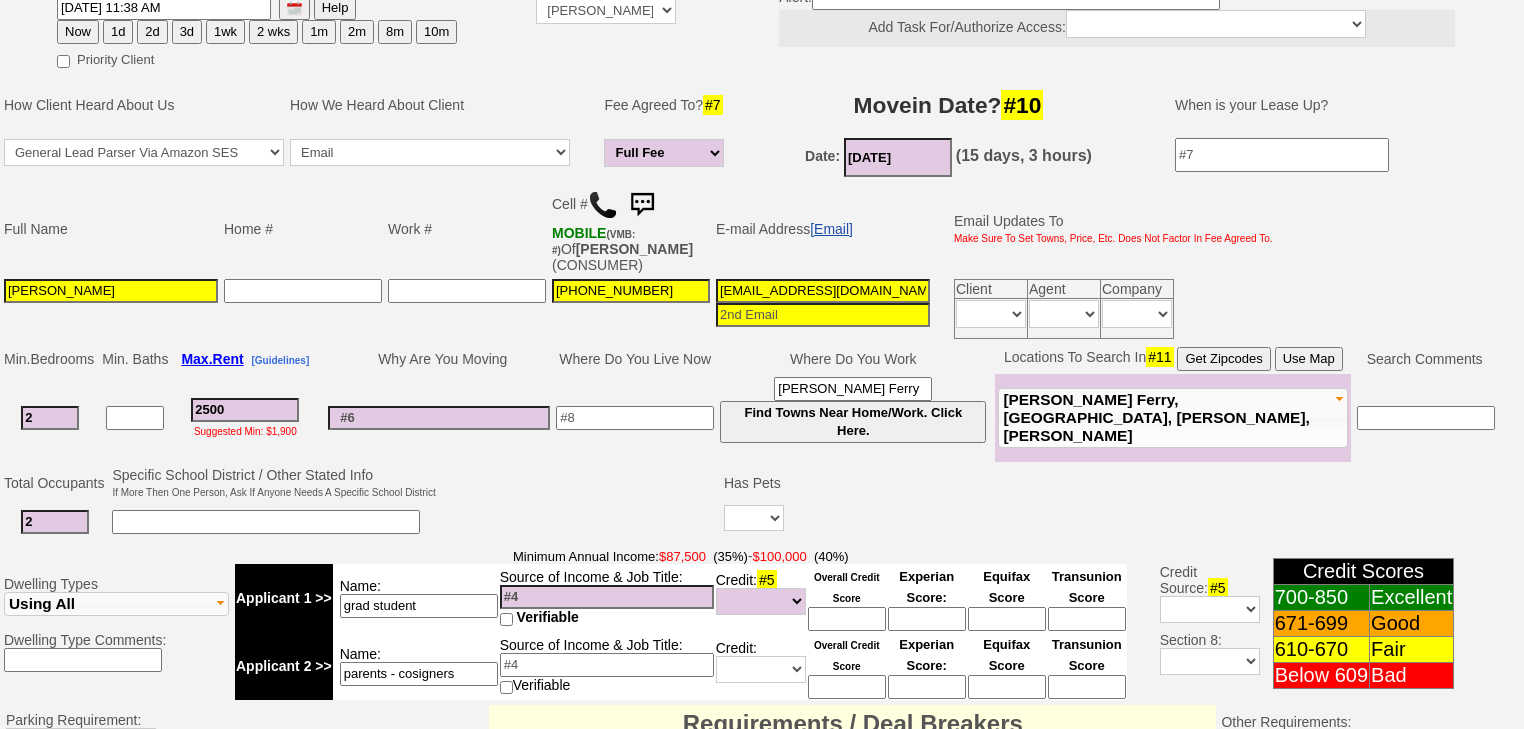 click on "[Email]" at bounding box center [831, 229] 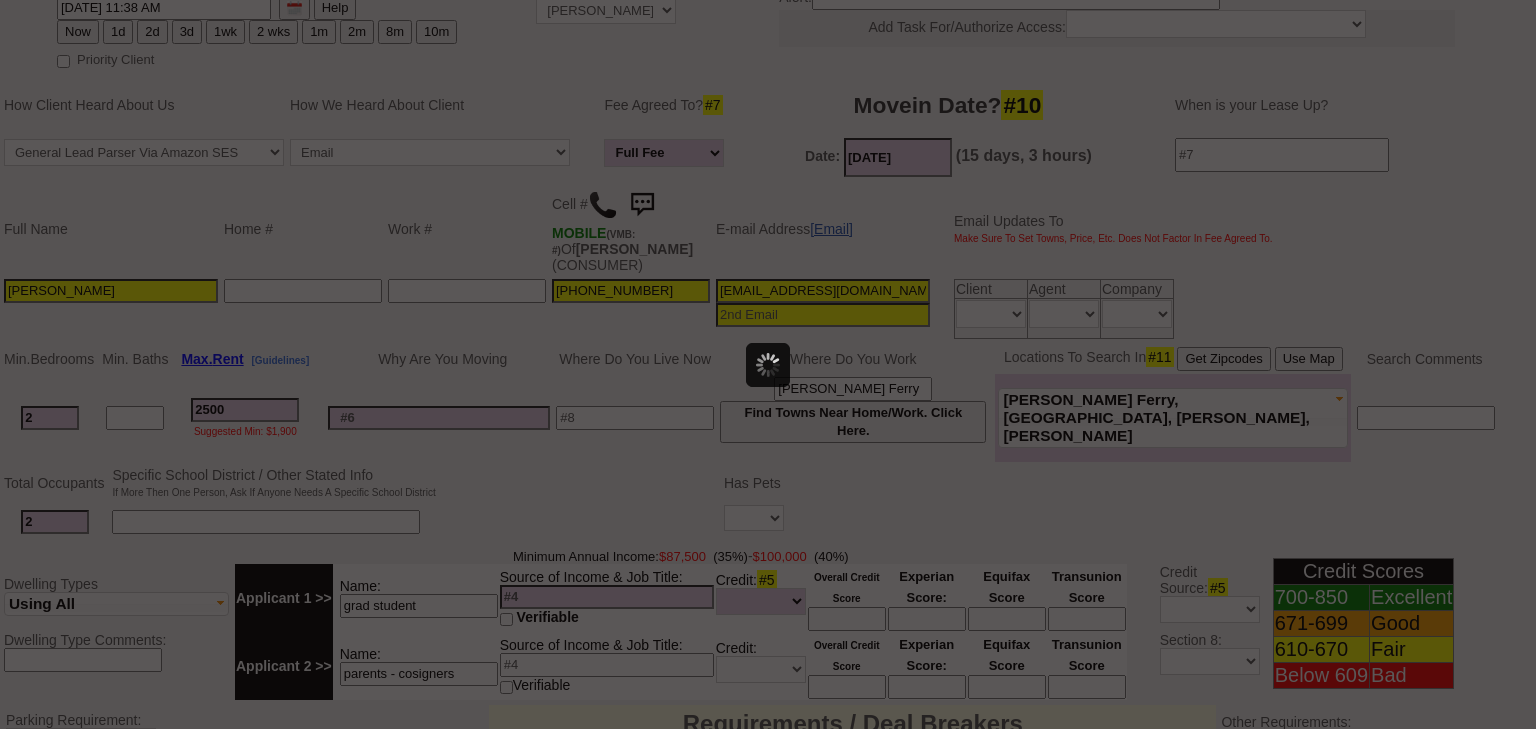 scroll, scrollTop: 0, scrollLeft: 0, axis: both 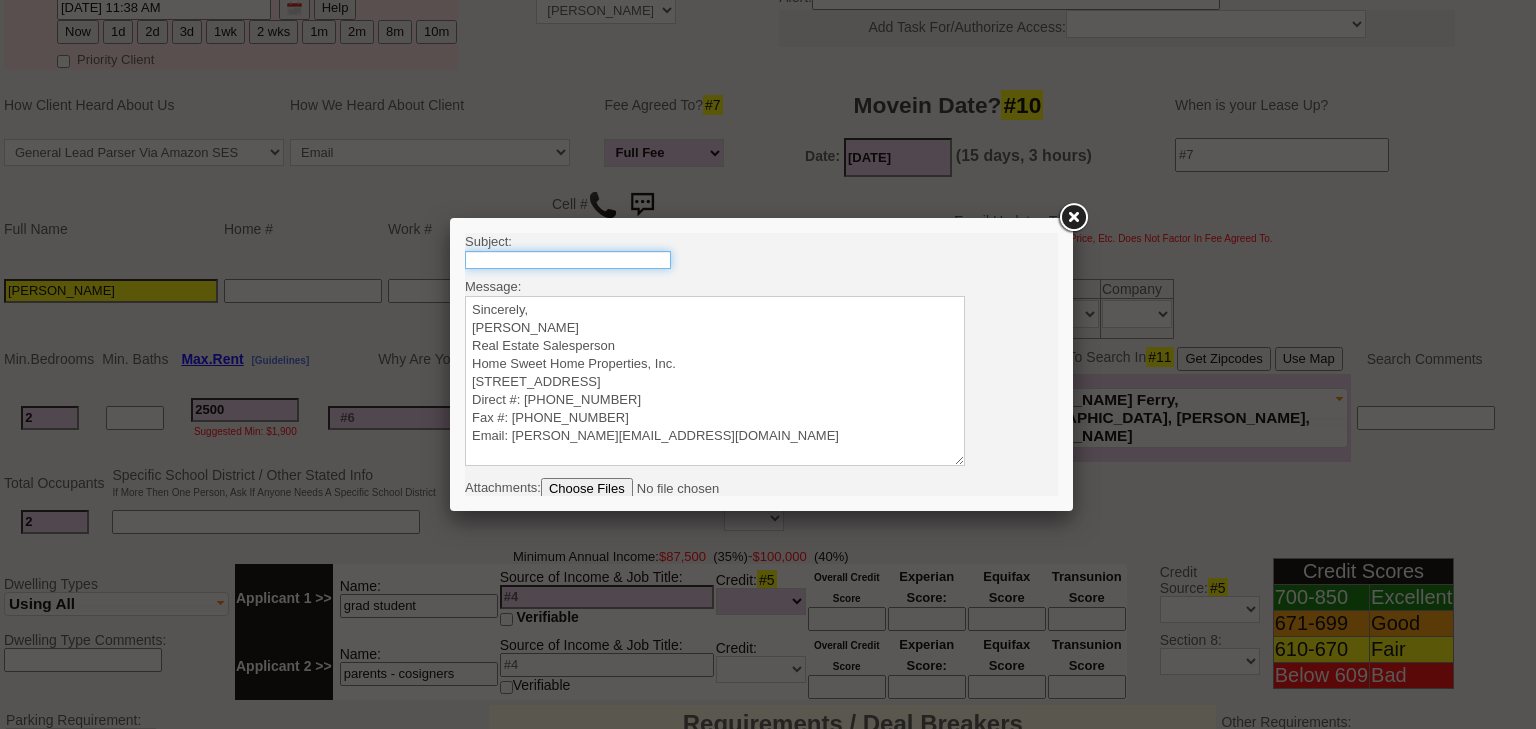 click at bounding box center [568, 260] 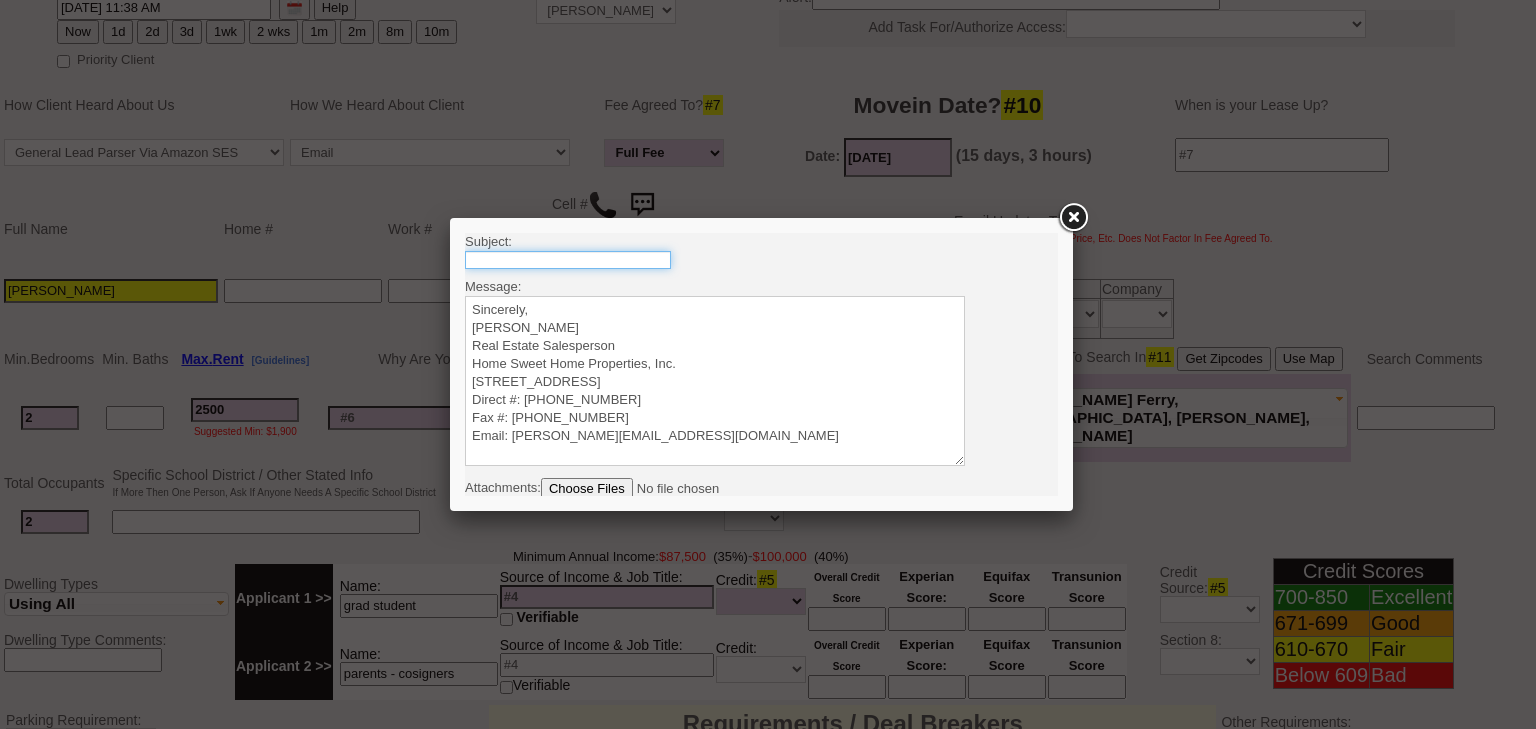 type on "Rental Intake Form" 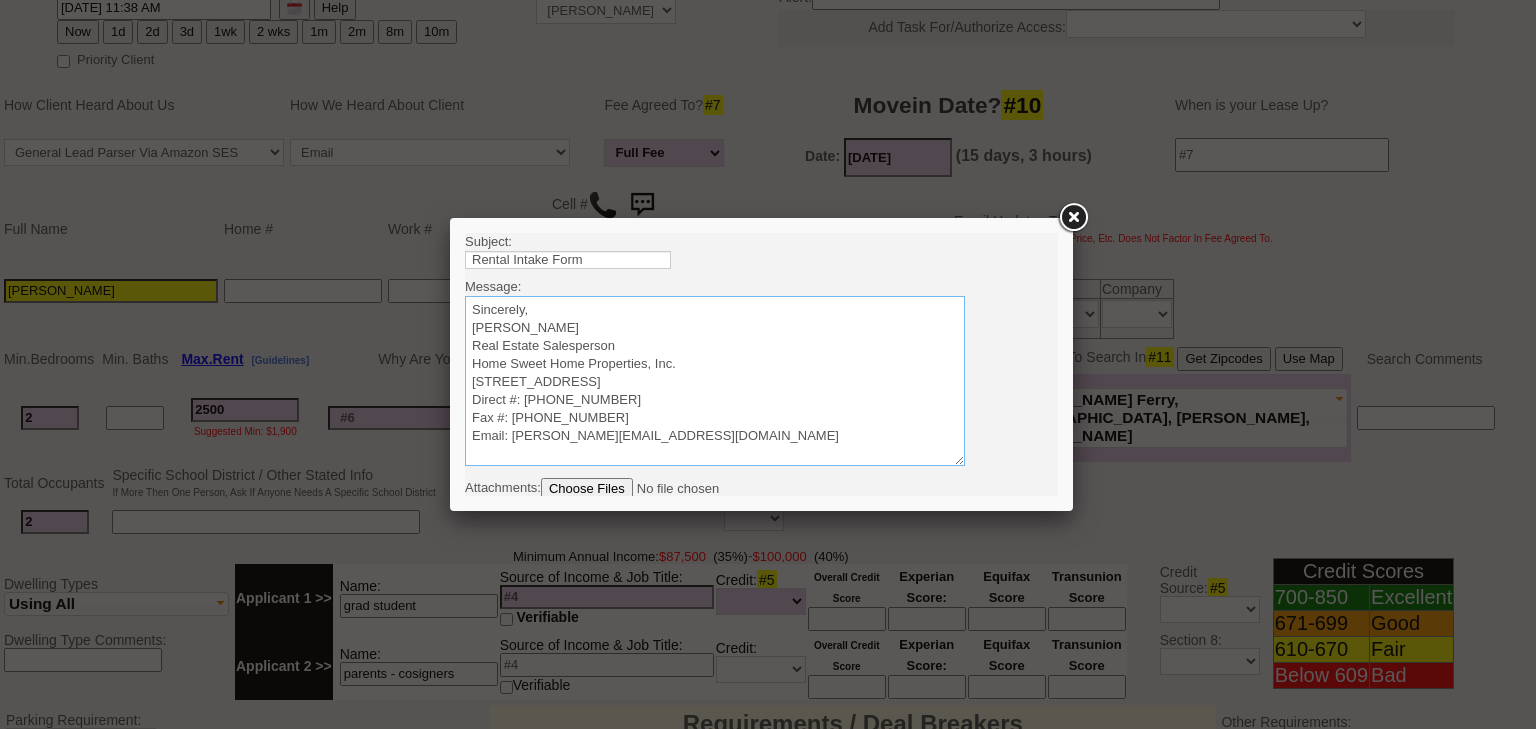 click on "Sincerely,
Renata Staroselsky
Real Estate Salesperson
Home Sweet Home Properties, Inc.
200 West Boston Post Road
Mamaroneck, NY 10543
Direct #: (914) 670-8936
Fax #: (914) 777-5901
Email: Renata@HomeSweetHomeProperties.com" at bounding box center [715, 381] 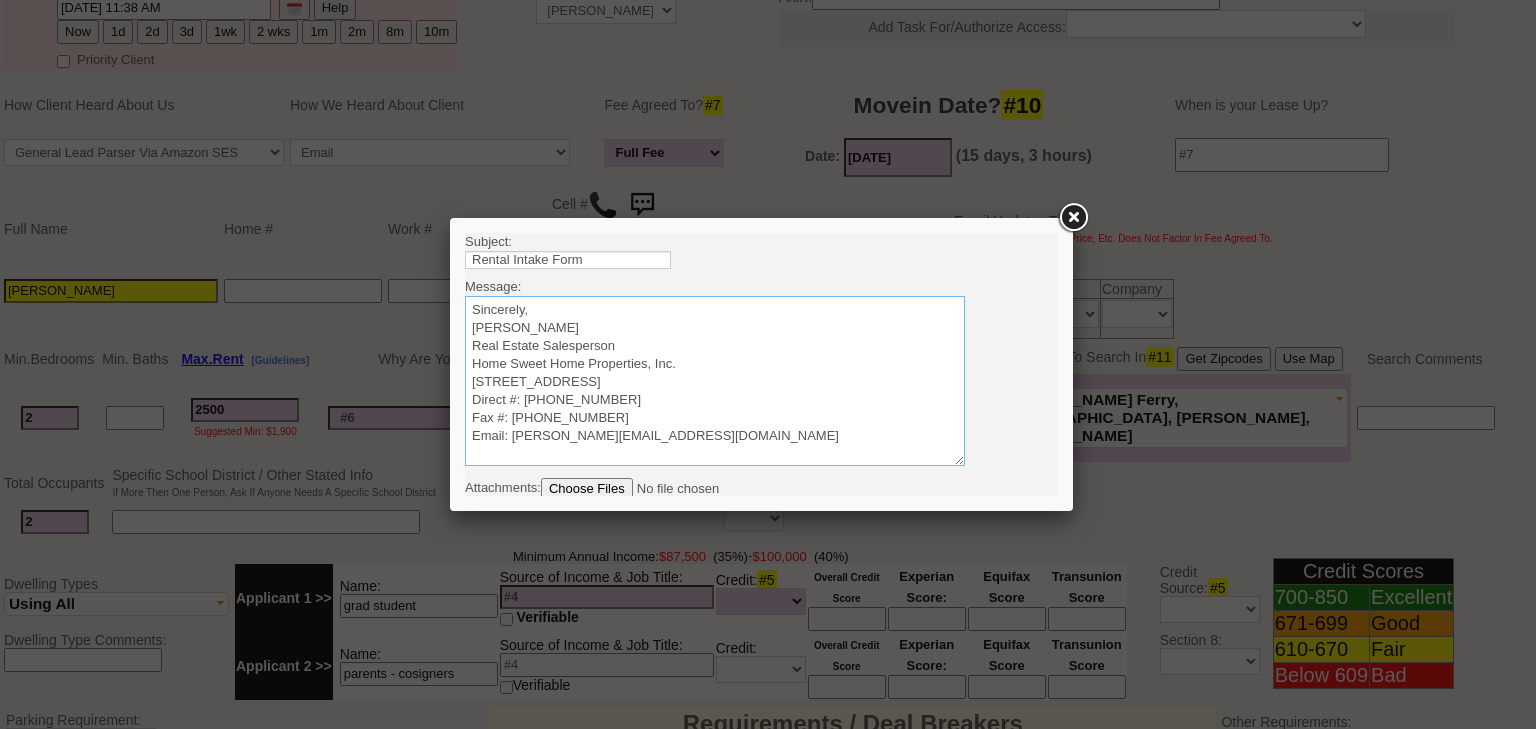 paste on "Good Morning Ryan, It was a pleasure speaking with you! I am excited to work together and find you a rental property that you will love. Please use the link below and go to our website to complete the online rental application and credit authorization forms that are necessary. This application must be completed and sent back PRIOR to your appointment to view apartments. Link to Rental App/credit: https://app.hellosign.com/home/reusableLink?guid=2ccf6e52&in_person= I'll be on the lookout for your returned application." 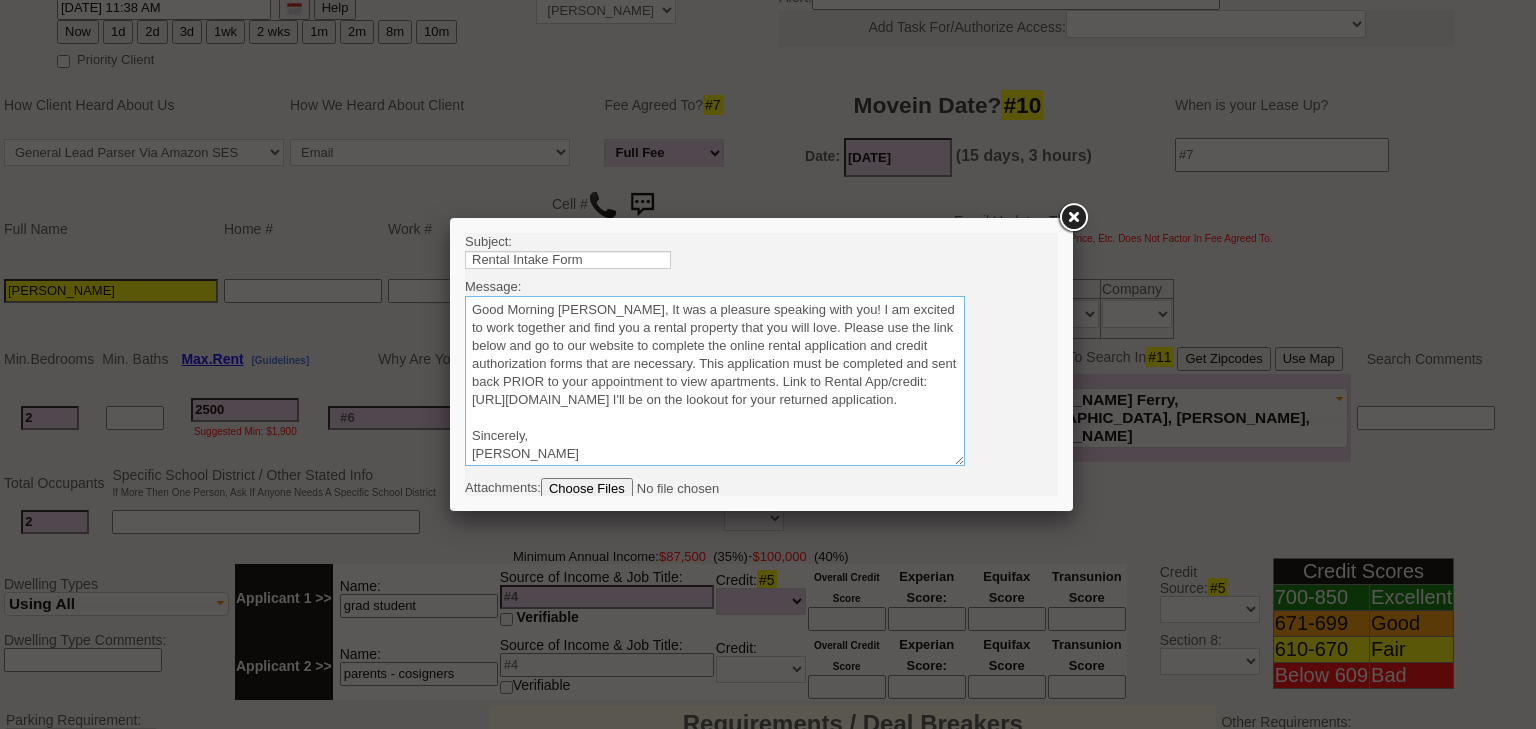 click on "Sincerely,
Renata Staroselsky
Real Estate Salesperson
Home Sweet Home Properties, Inc.
200 West Boston Post Road
Mamaroneck, NY 10543
Direct #: (914) 670-8936
Fax #: (914) 777-5901
Email: Renata@HomeSweetHomeProperties.com" at bounding box center (715, 381) 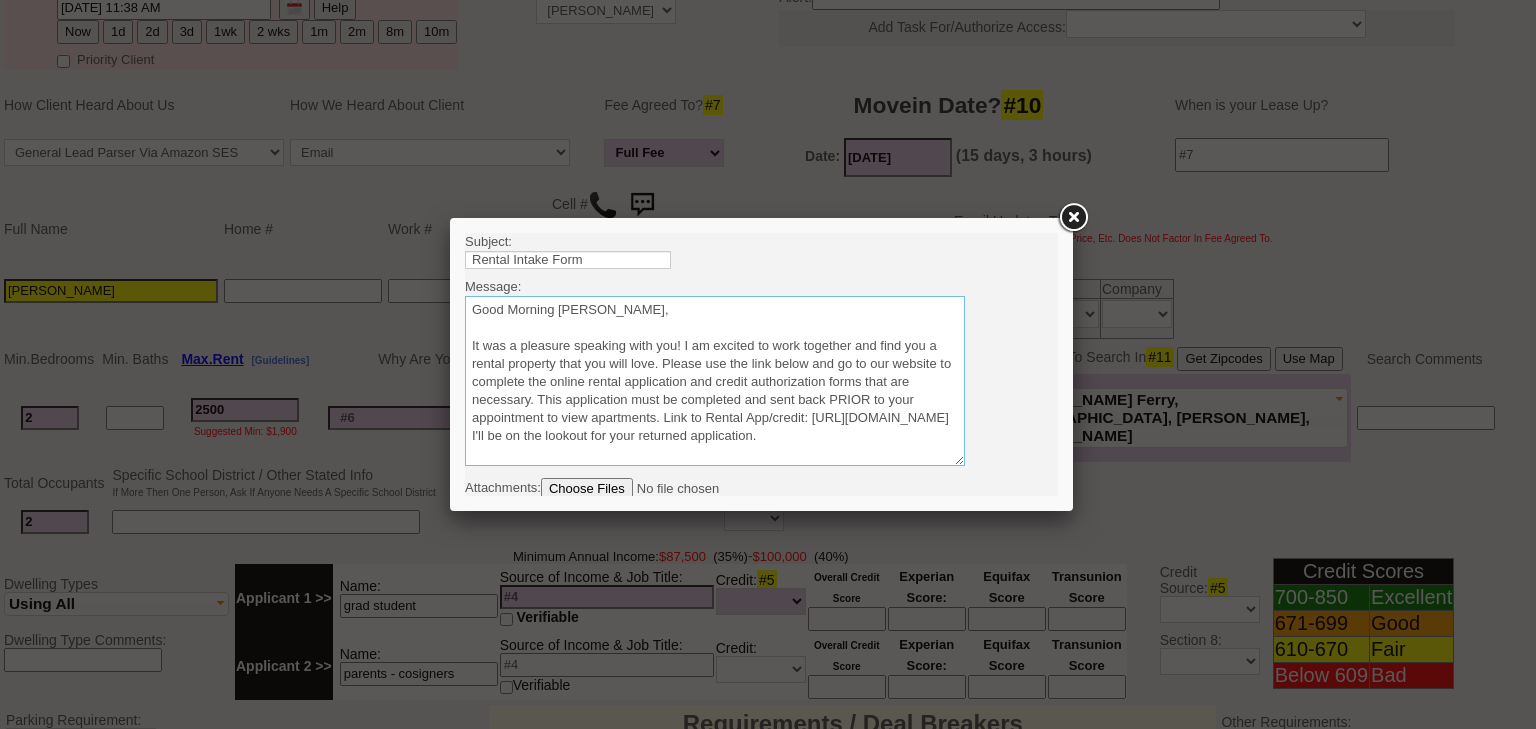 drag, startPoint x: 658, startPoint y: 363, endPoint x: 703, endPoint y: 364, distance: 45.01111 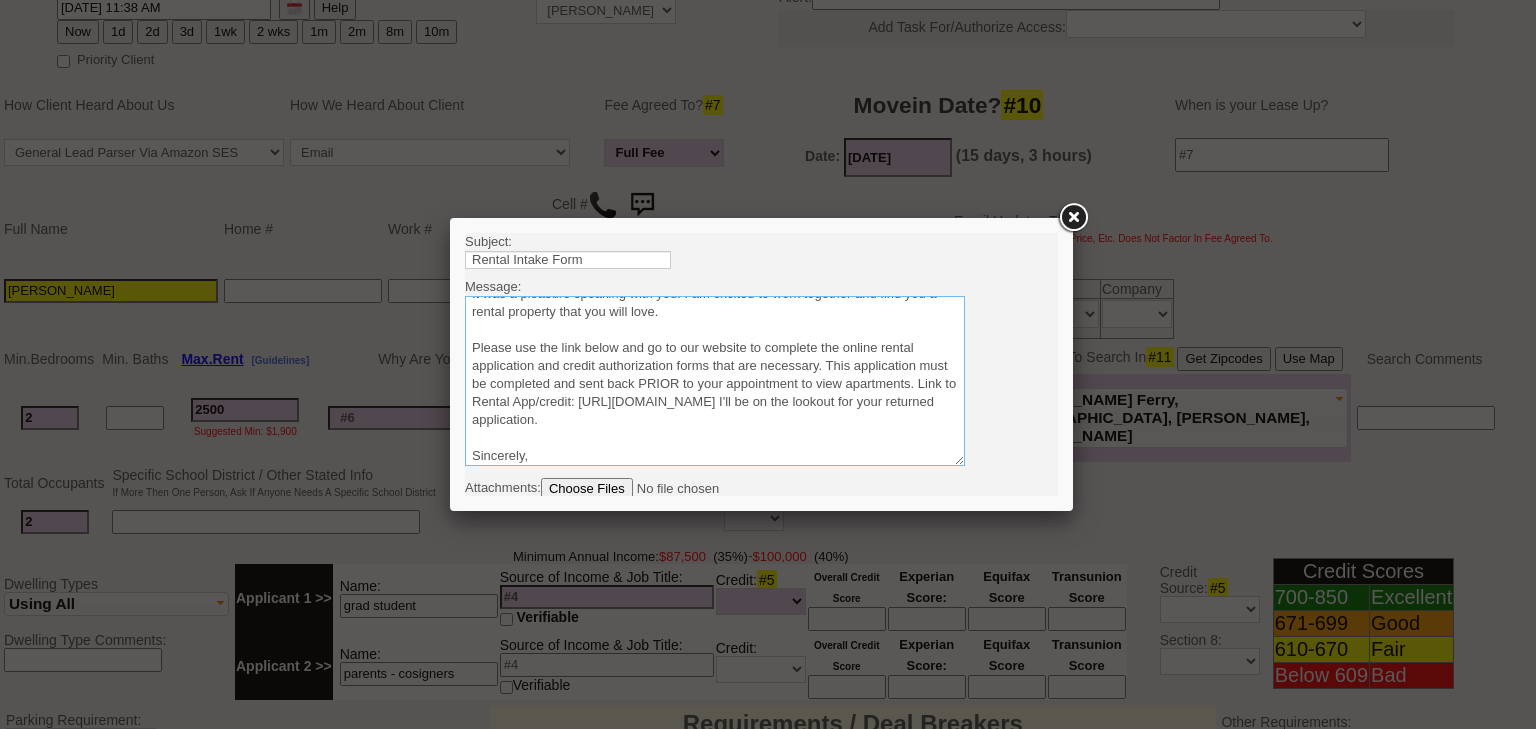 scroll, scrollTop: 80, scrollLeft: 0, axis: vertical 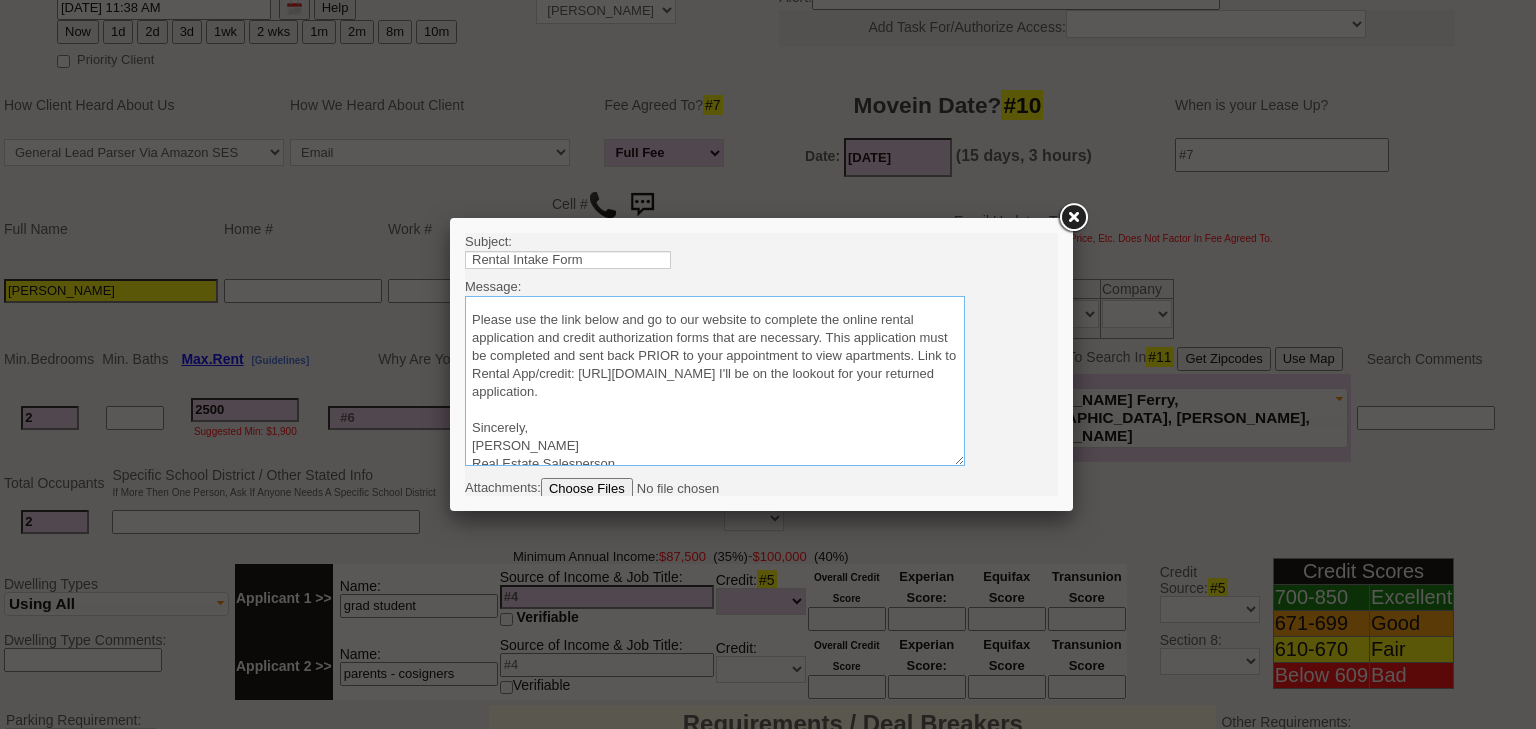 click on "Sincerely,
Renata Staroselsky
Real Estate Salesperson
Home Sweet Home Properties, Inc.
200 West Boston Post Road
Mamaroneck, NY 10543
Direct #: (914) 670-8936
Fax #: (914) 777-5901
Email: Renata@HomeSweetHomeProperties.com" at bounding box center [715, 381] 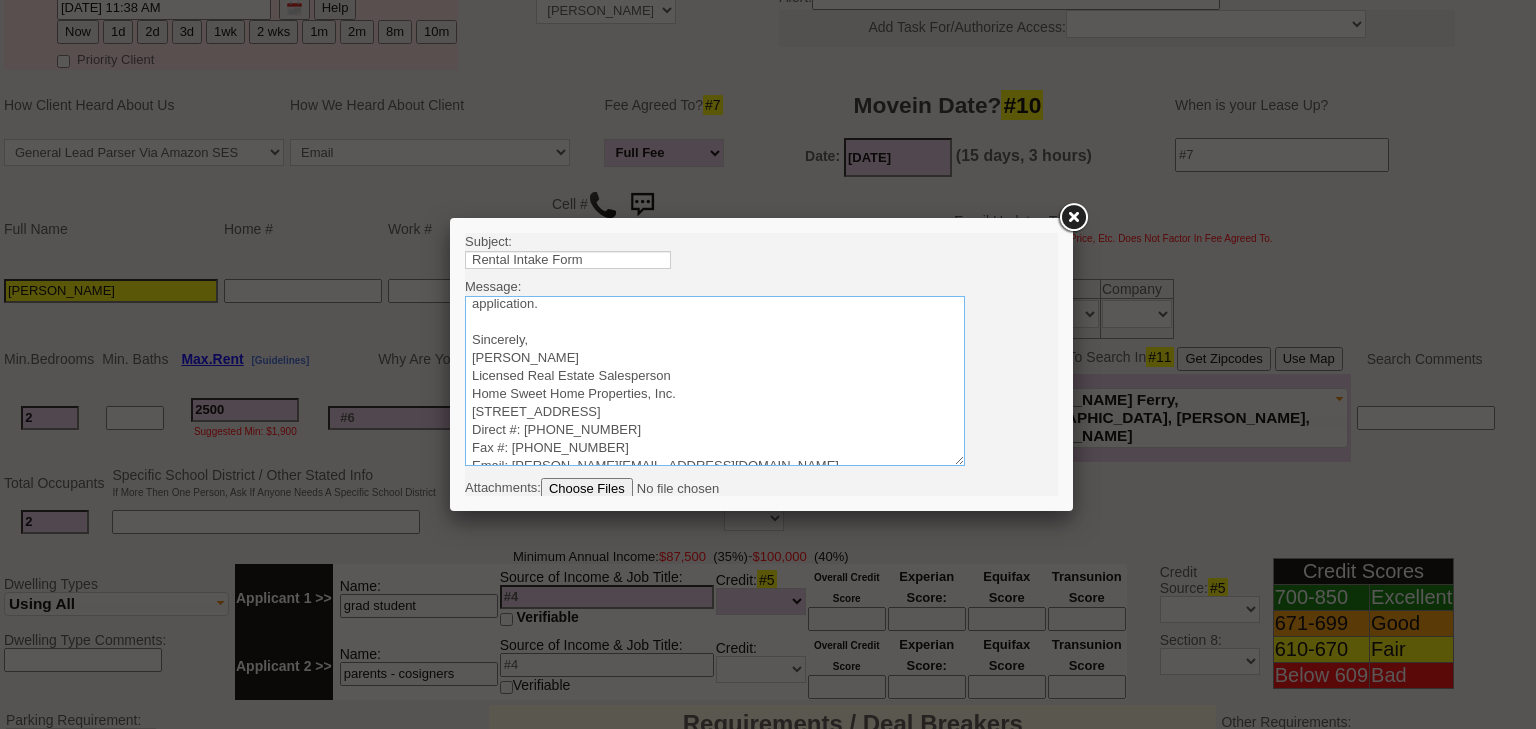 scroll, scrollTop: 199, scrollLeft: 0, axis: vertical 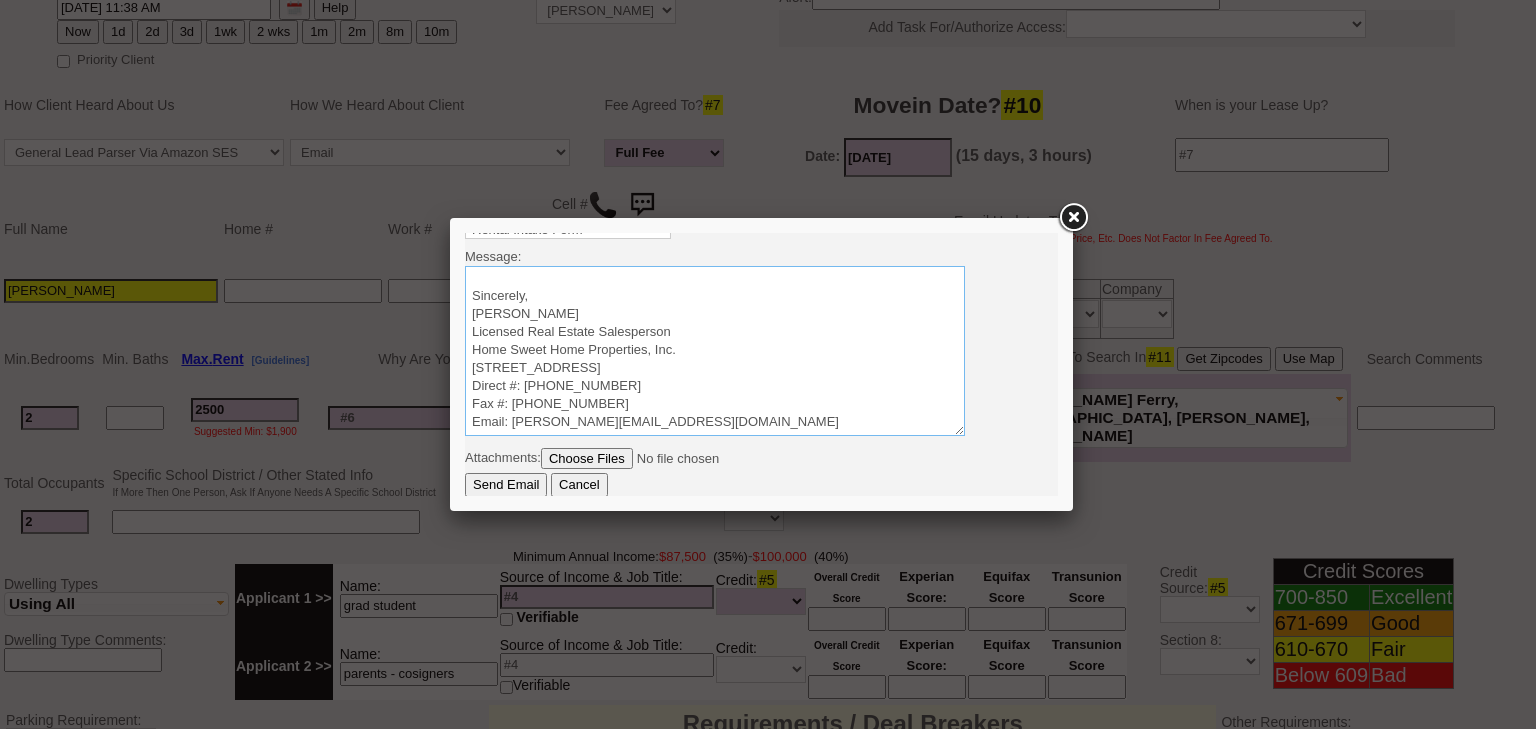 type on "Good Morning Ryan,
It was a pleasure speaking with you! I am excited to work together and find you a rental property that you will love.
Please use the link below and go to our website to complete the online rental application and credit authorization forms that are necessary. This application must be completed and sent back PRIOR to your appointment to view apartments. Link to Rental App/credit: https://app.hellosign.com/home/reusableLink?guid=2ccf6e52&in_person= I'll be on the lookout for your returned application.
Sincerely,
Renata Staroselsky
Licensed Real Estate Salesperson
Home Sweet Home Properties, Inc.
200 West Boston Post Road
Mamaroneck, NY 10543
Direct #: (914) 670-8936
Fax #: (914) 777-5901
Email: Renata@HomeSweetHomeProperties.com" 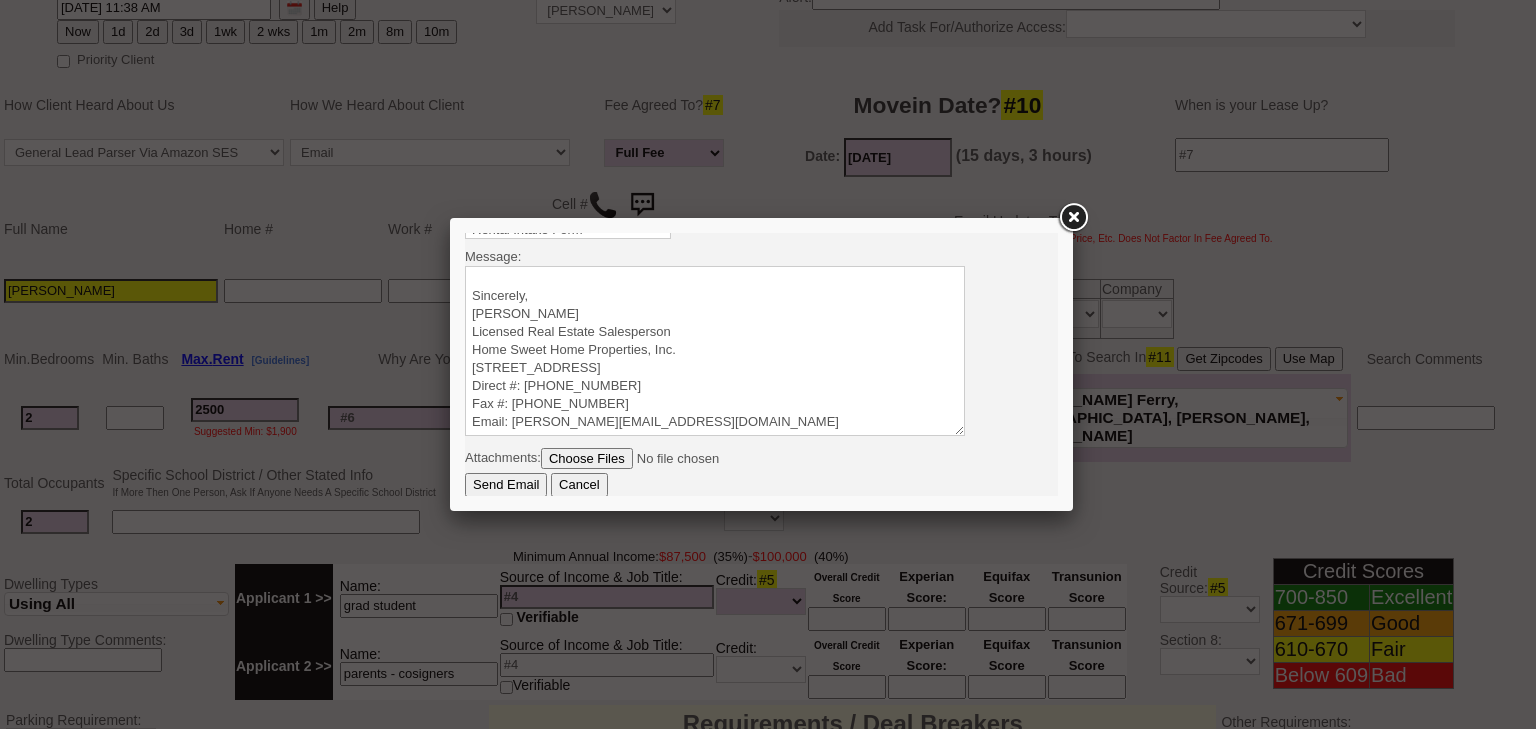 drag, startPoint x: 518, startPoint y: 486, endPoint x: 488, endPoint y: 451, distance: 46.09772 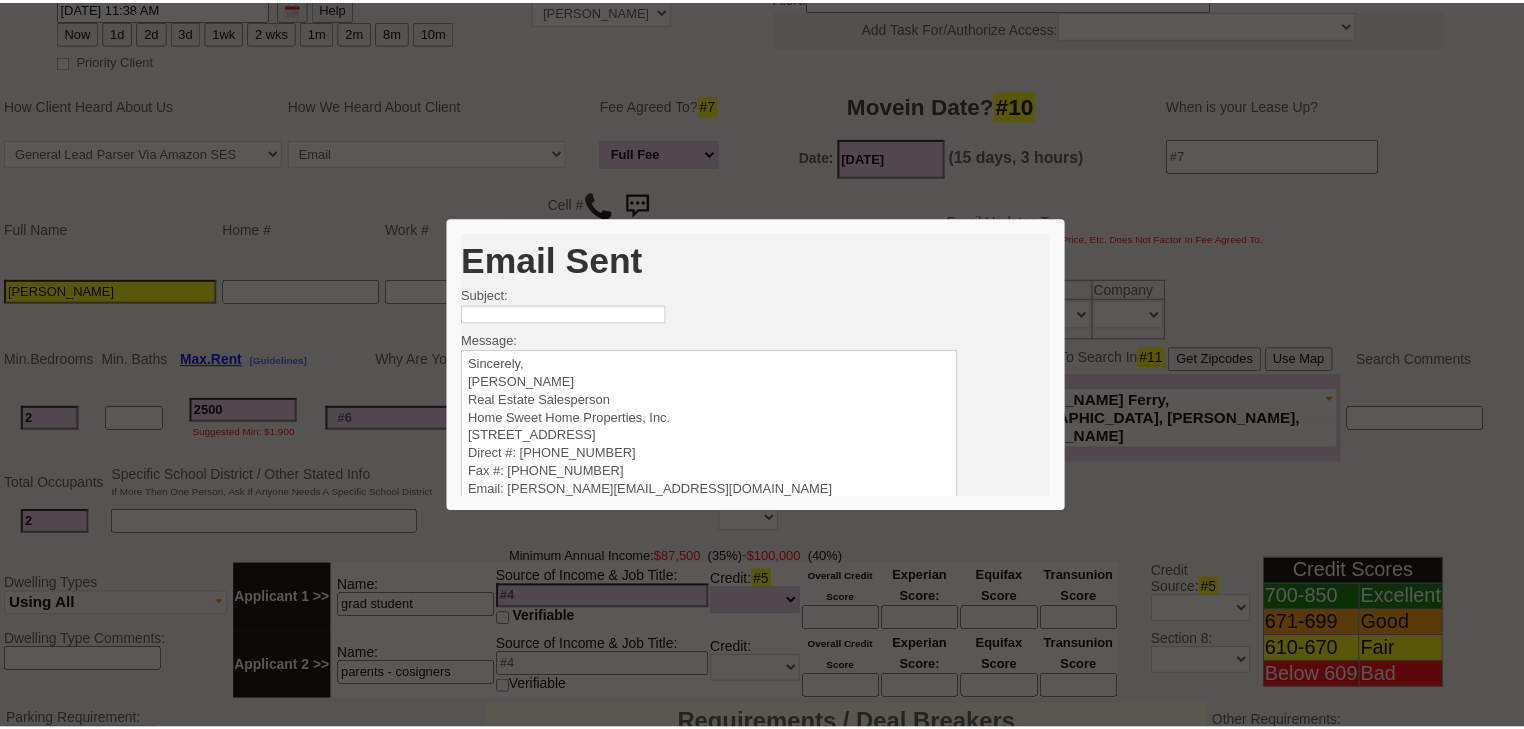 scroll, scrollTop: 0, scrollLeft: 0, axis: both 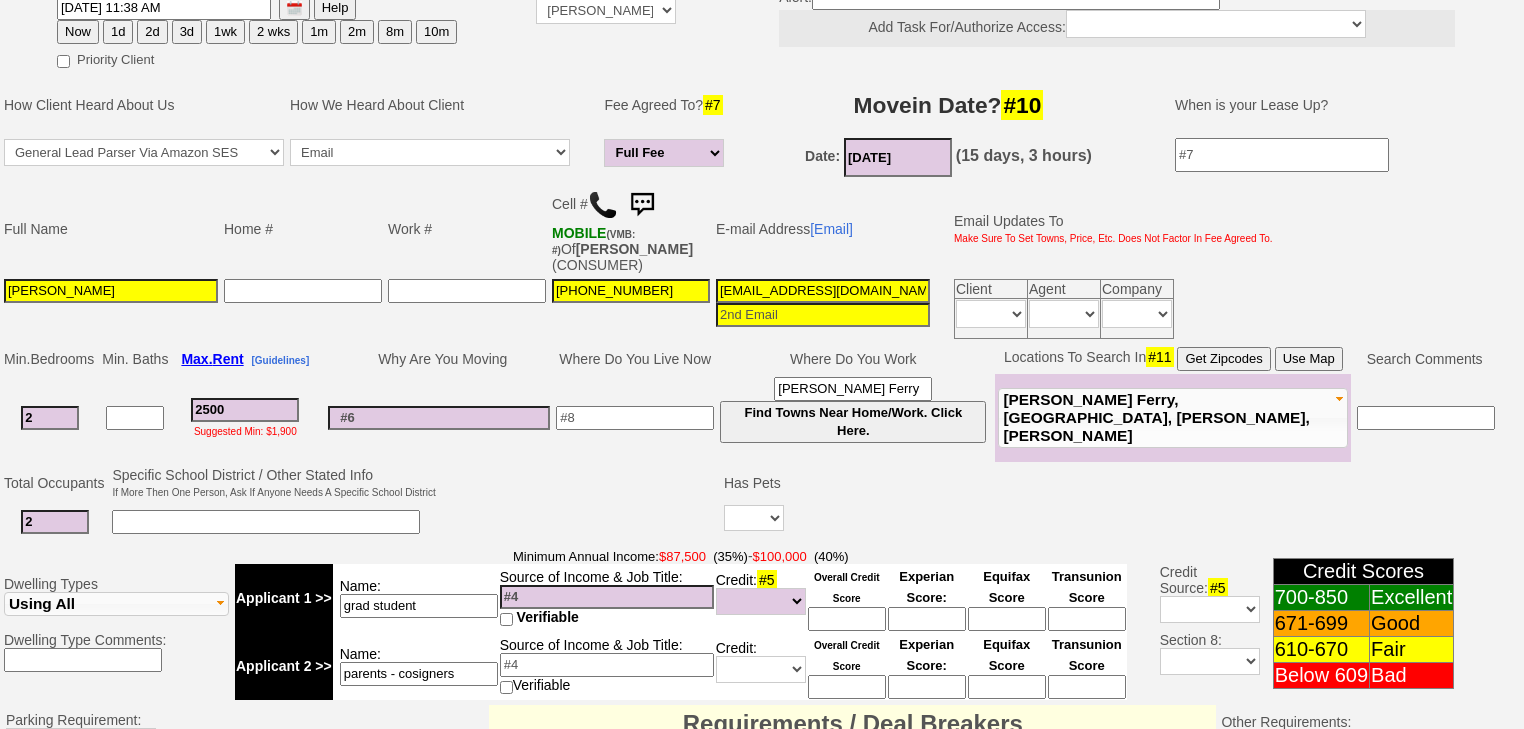 click on "1d" at bounding box center [118, 32] 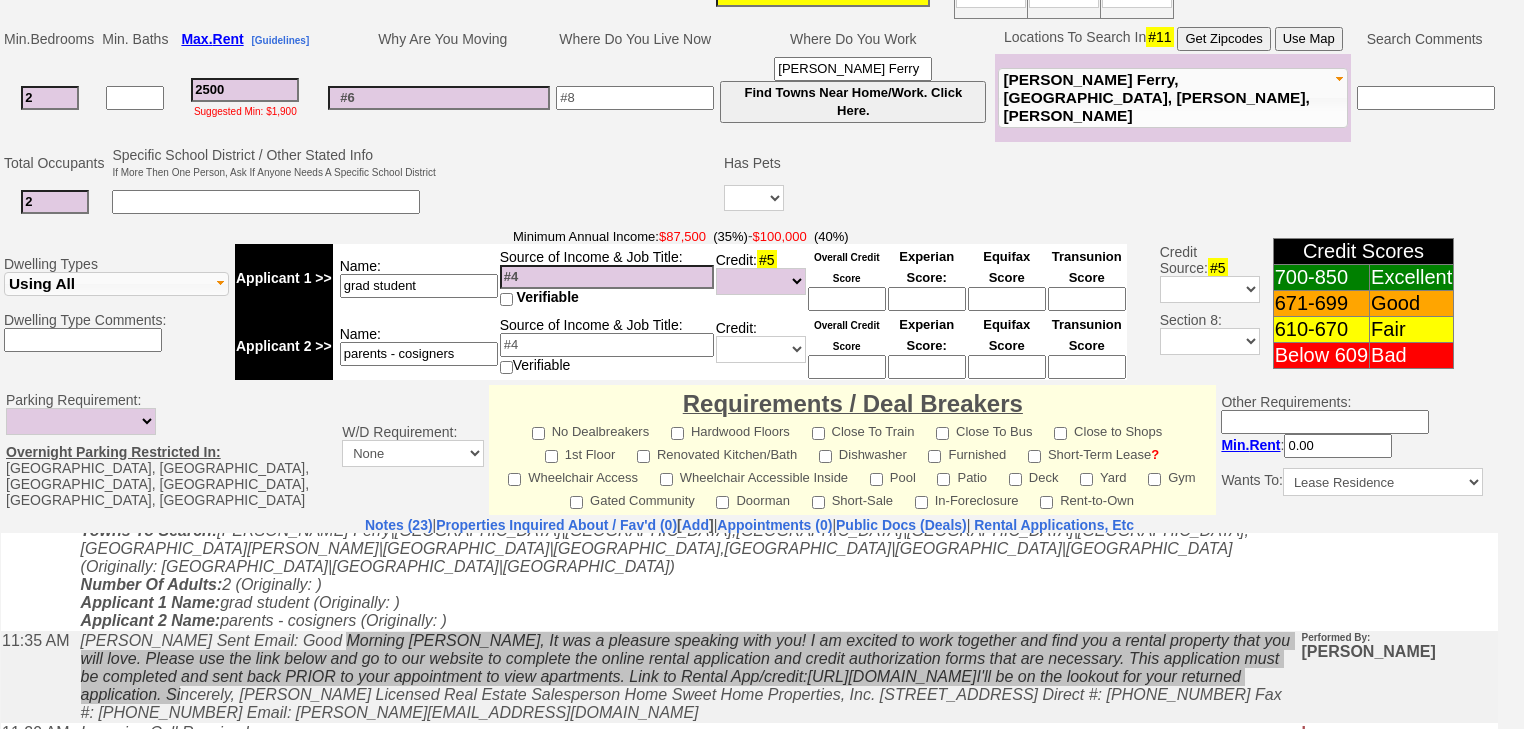 scroll, scrollTop: 784, scrollLeft: 0, axis: vertical 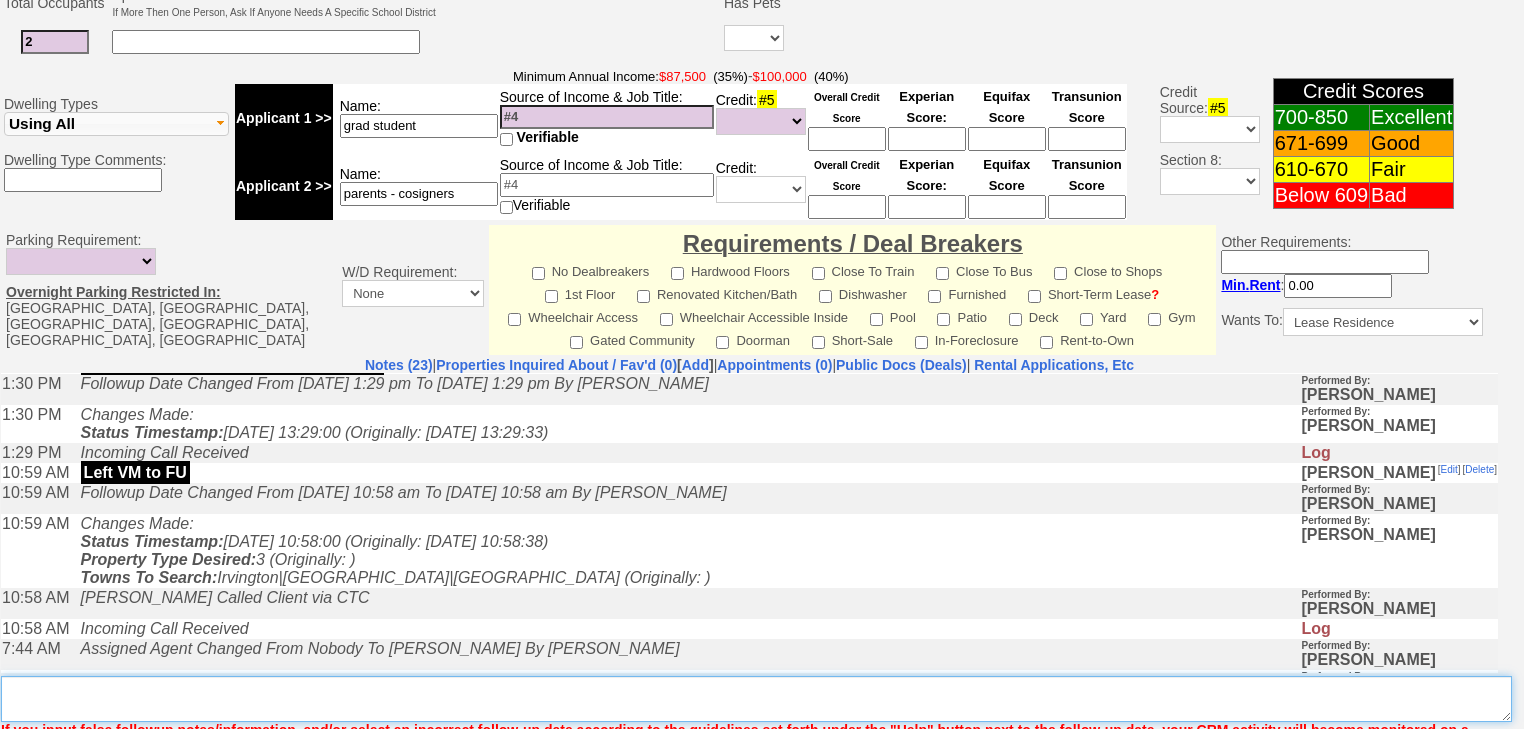 click on "Insert New Note Here" at bounding box center [756, 699] 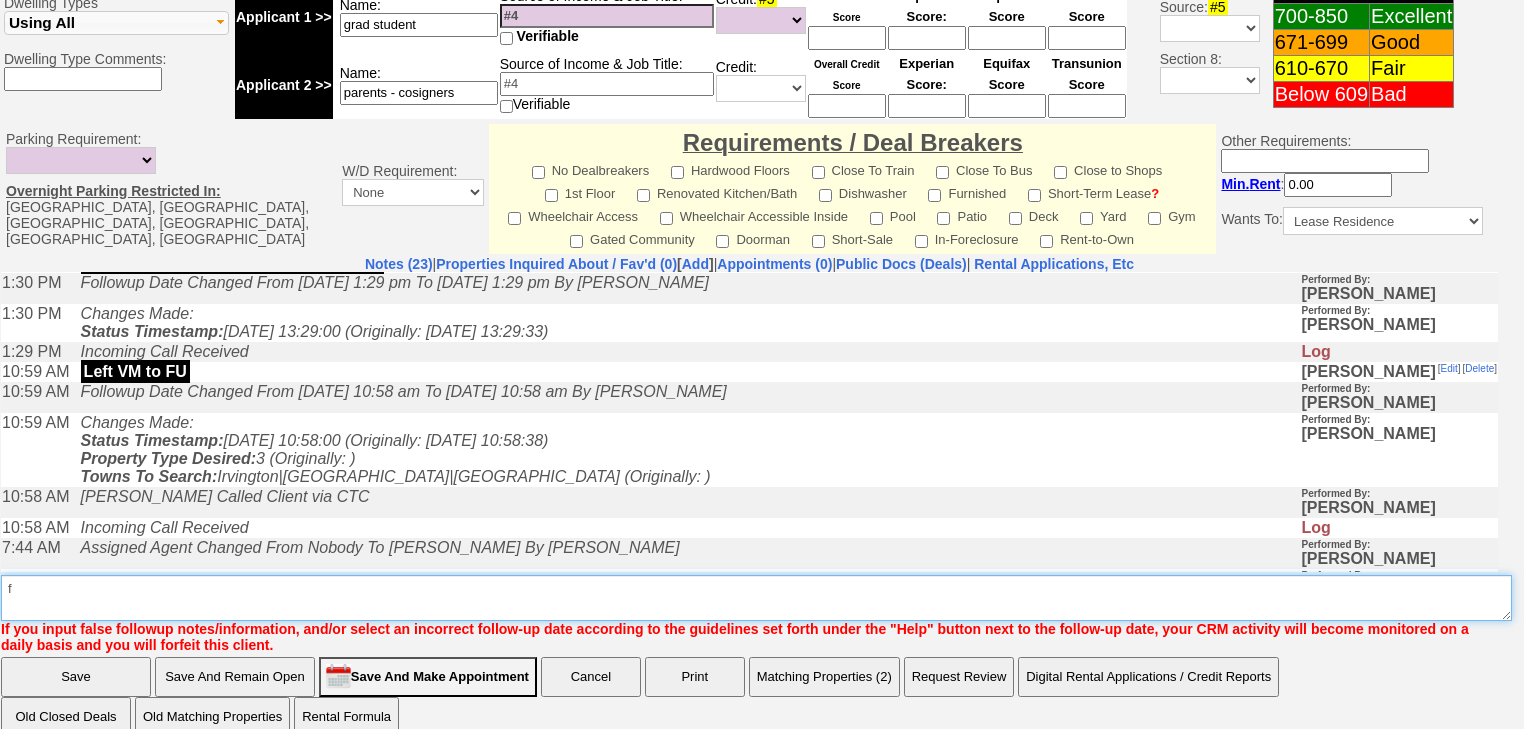 type on "f" 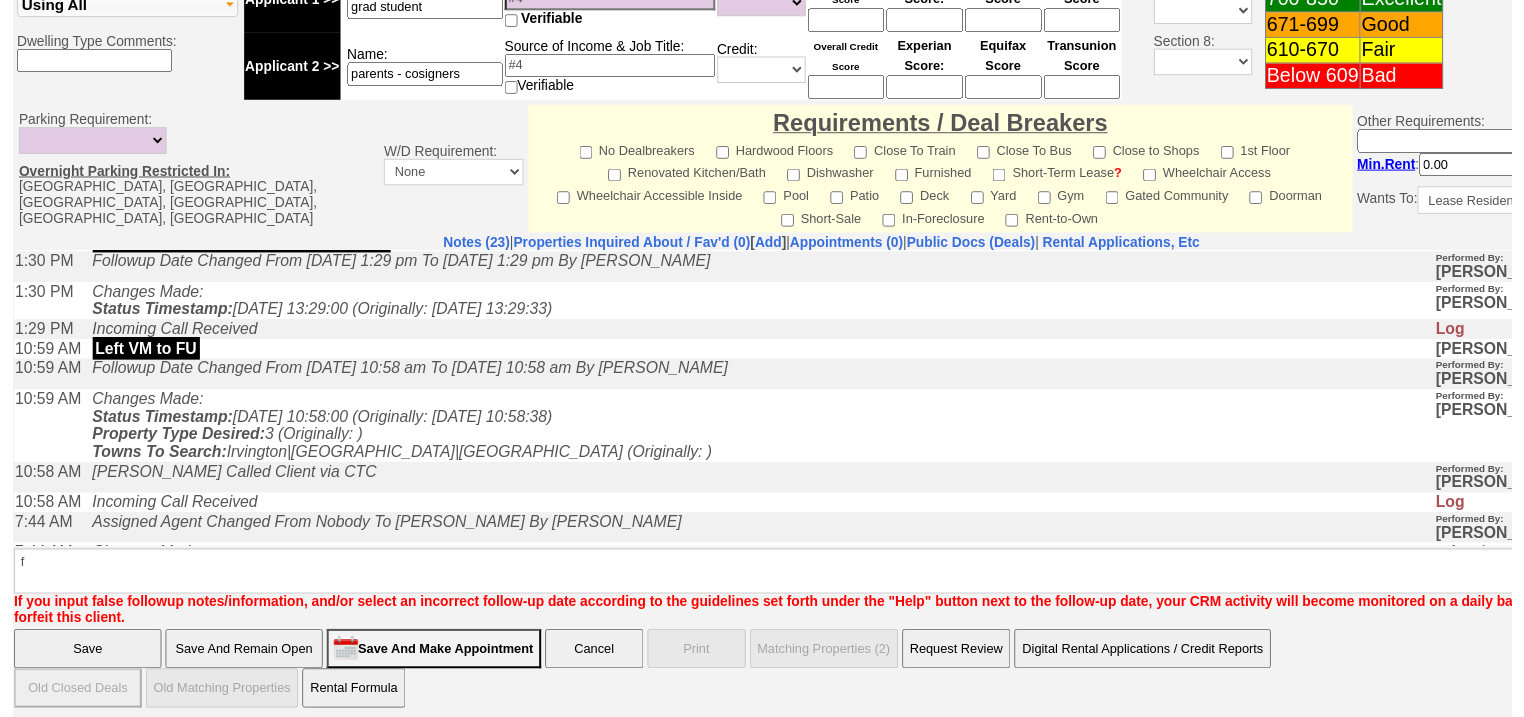 scroll, scrollTop: 867, scrollLeft: 0, axis: vertical 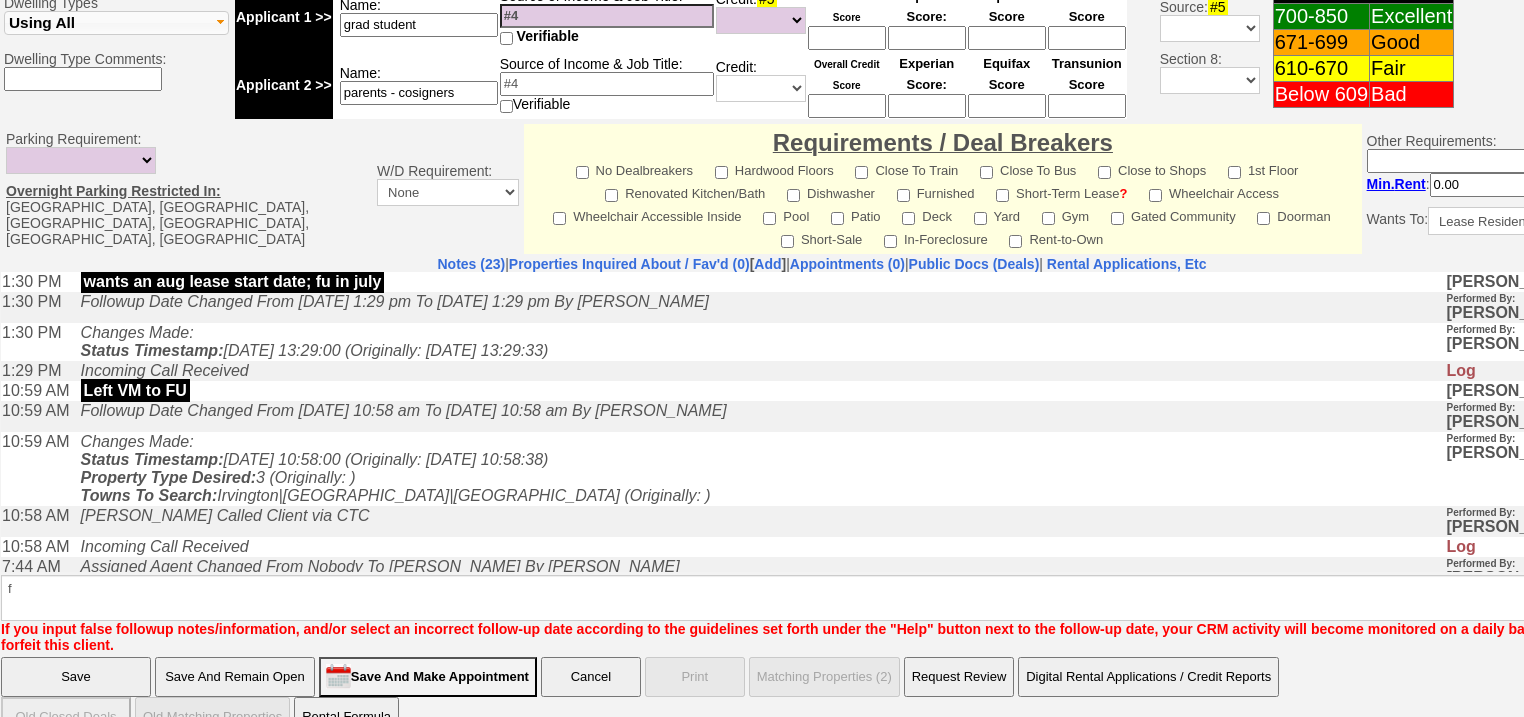 click on "Save" at bounding box center [76, 677] 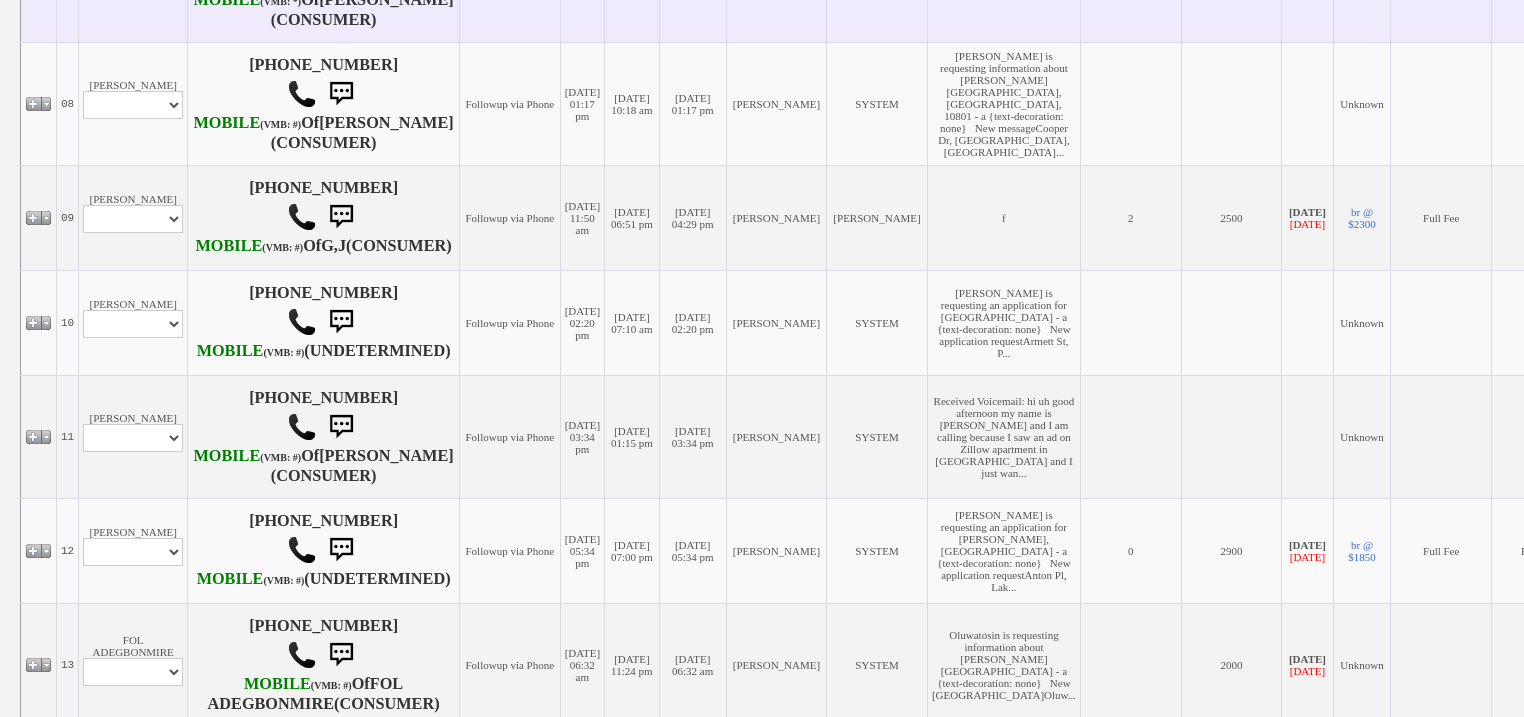 scroll, scrollTop: 1520, scrollLeft: 0, axis: vertical 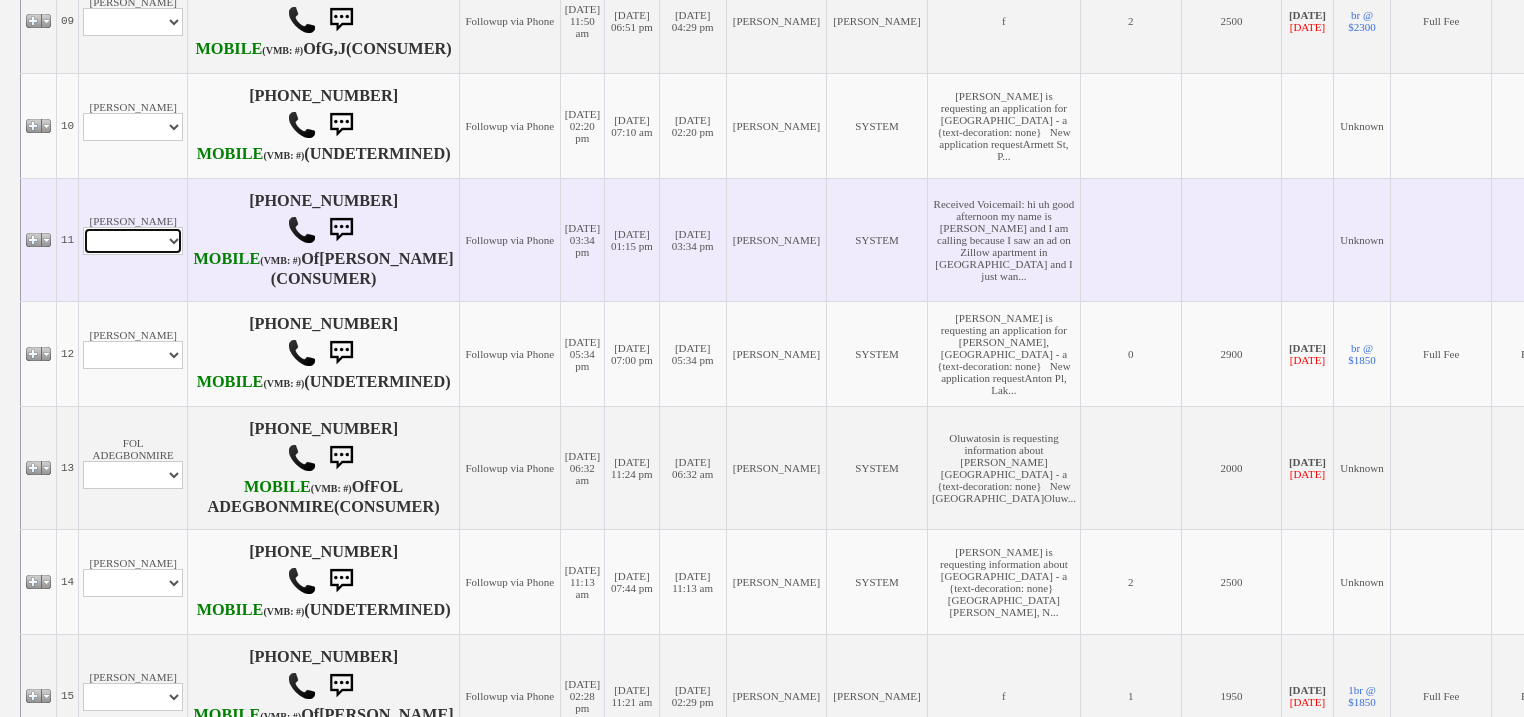 click on "Profile
Edit
Print
Email Externally (Will Not Be Tracked In CRM)
Closed Deals" at bounding box center [133, 241] 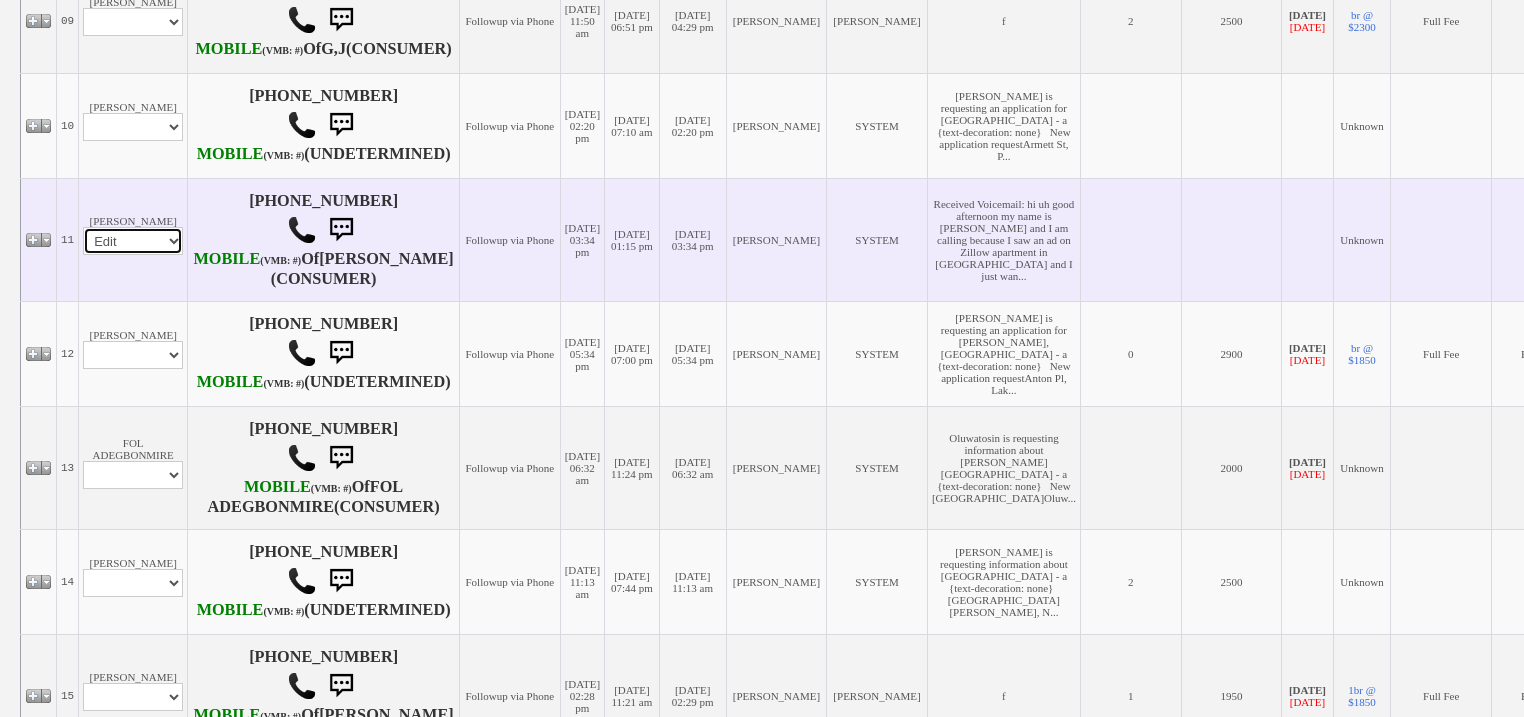 click on "Profile
Edit
Print
Email Externally (Will Not Be Tracked In CRM)
Closed Deals" at bounding box center [133, 241] 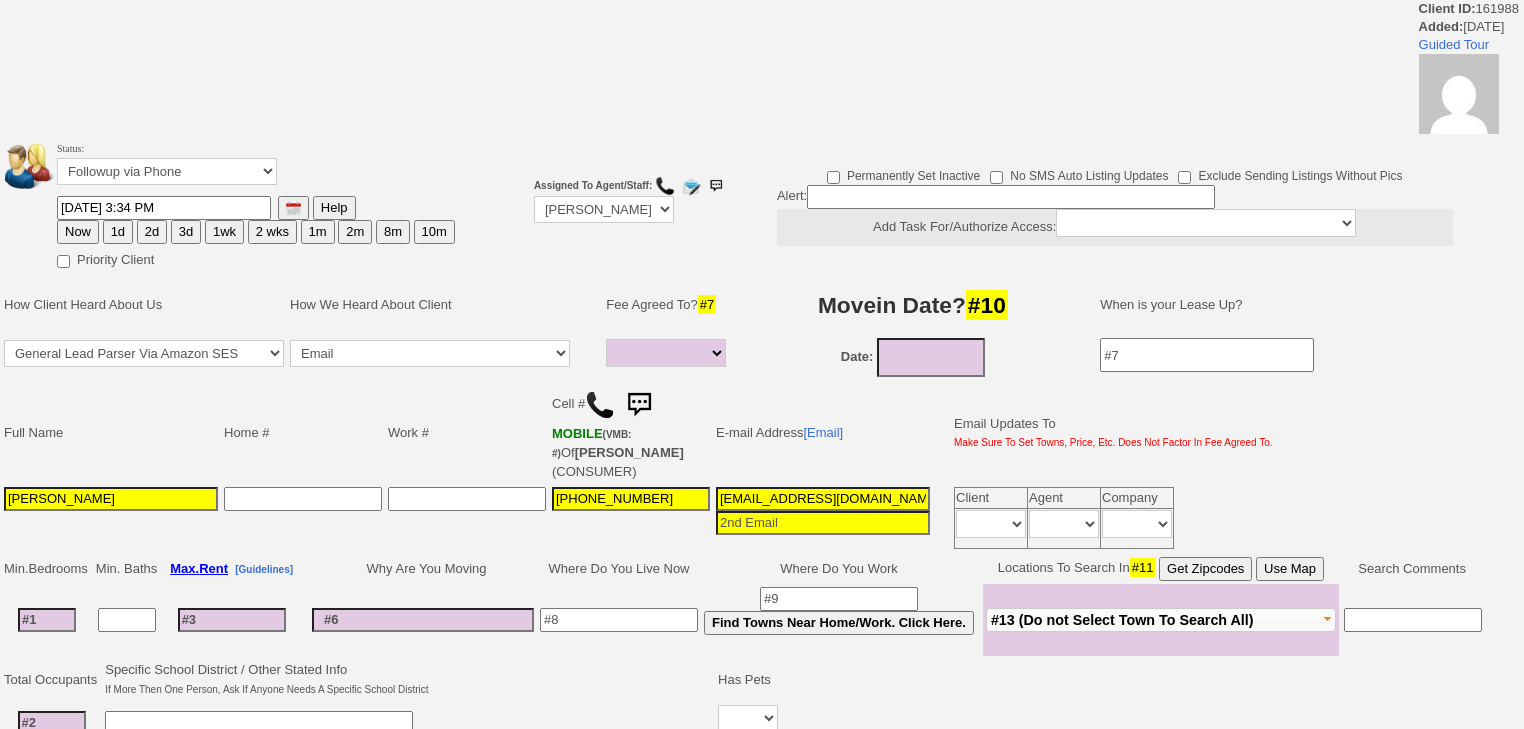 select 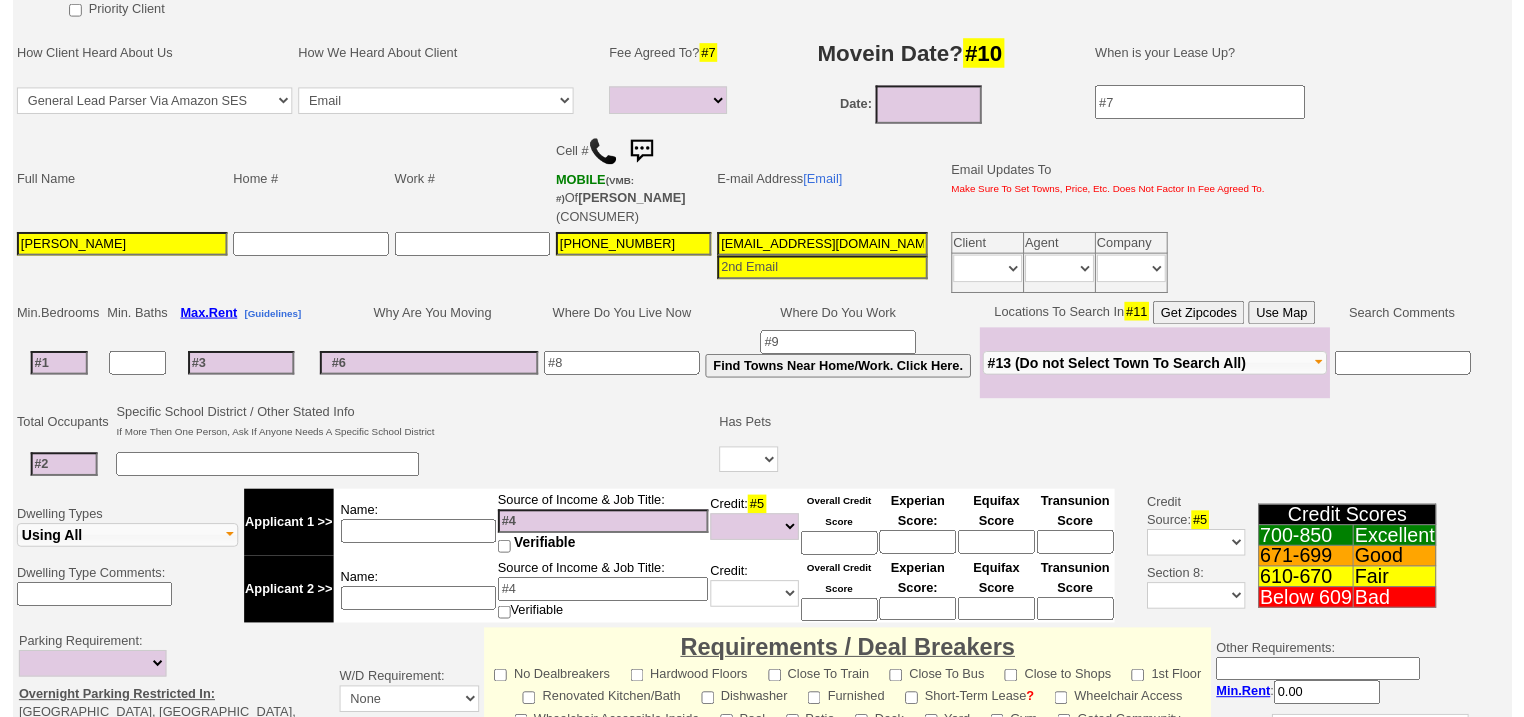 scroll, scrollTop: 0, scrollLeft: 0, axis: both 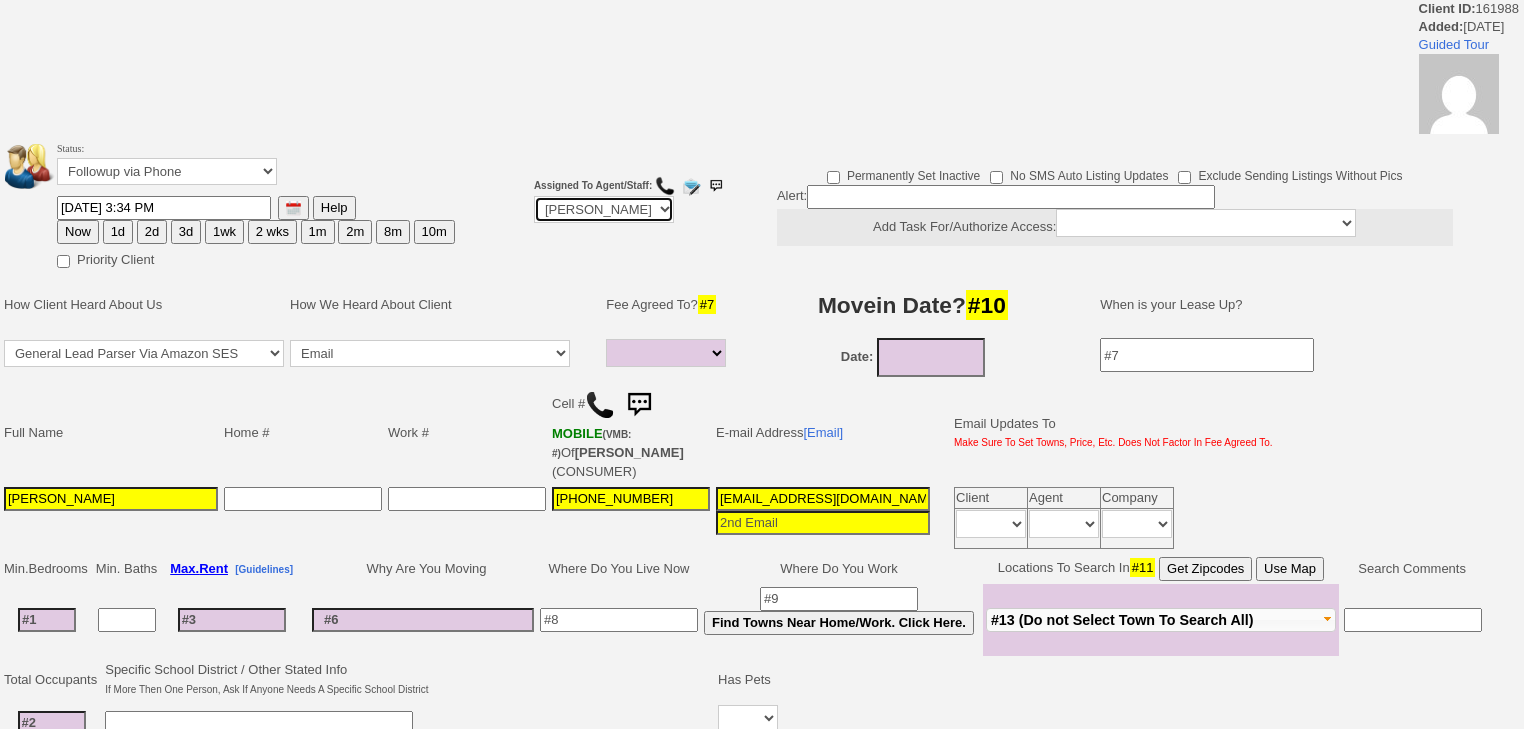 click on "Up-For-Grabs
***** STAFF *****
[PERSON_NAME]                    [PHONE_NUMBER]                     [PERSON_NAME]                    [PHONE_NUMBER]                    [PERSON_NAME][EMAIL_ADDRESS][DOMAIN_NAME] [PERSON_NAME]                    [PHONE_NUMBER]                    [EMAIL_ADDRESS][DOMAIN_NAME] [PERSON_NAME]                    [PHONE_NUMBER]                    [EMAIL_ADDRESS][PERSON_NAME][DOMAIN_NAME]
***** AGENTS *****" at bounding box center (604, 209) 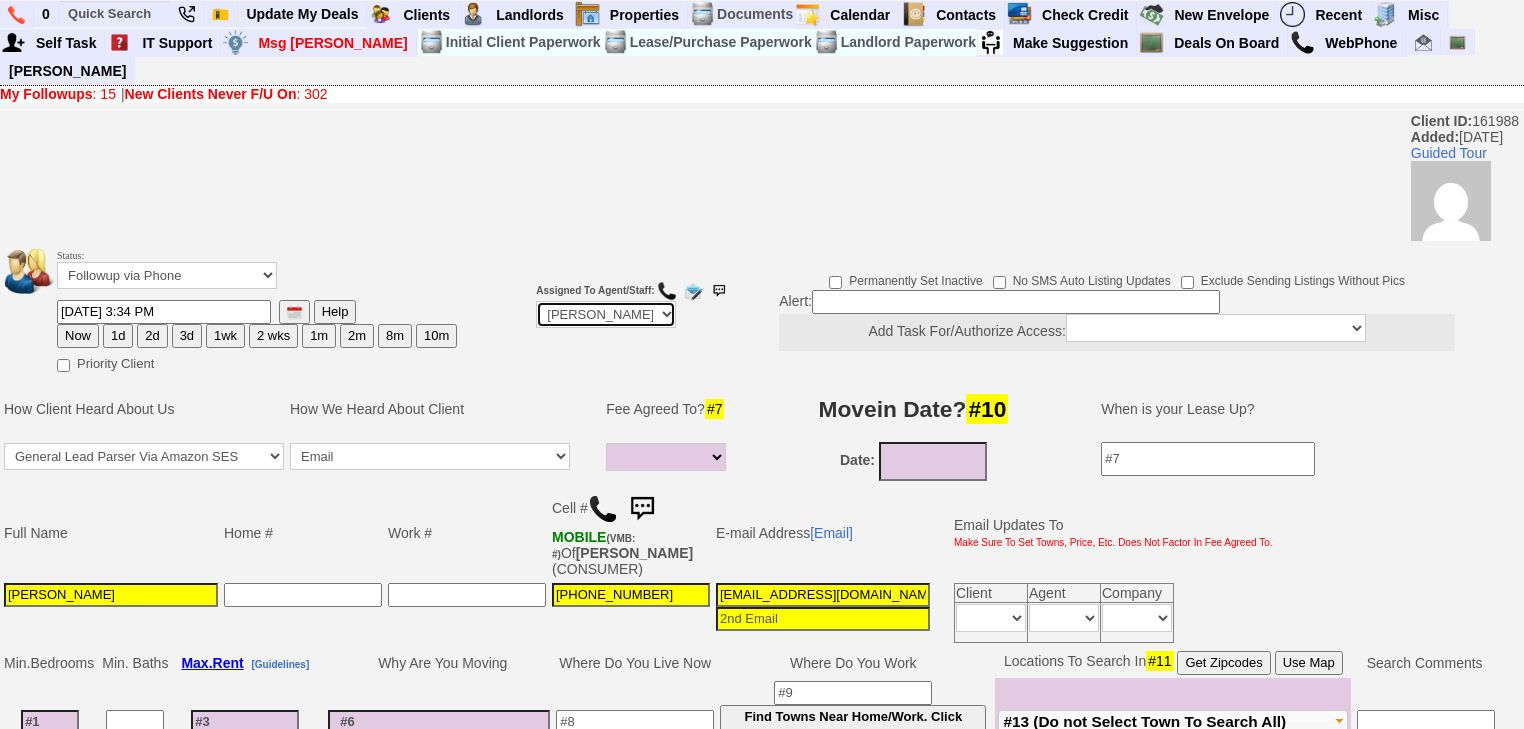 select on "Up-For-Grabs" 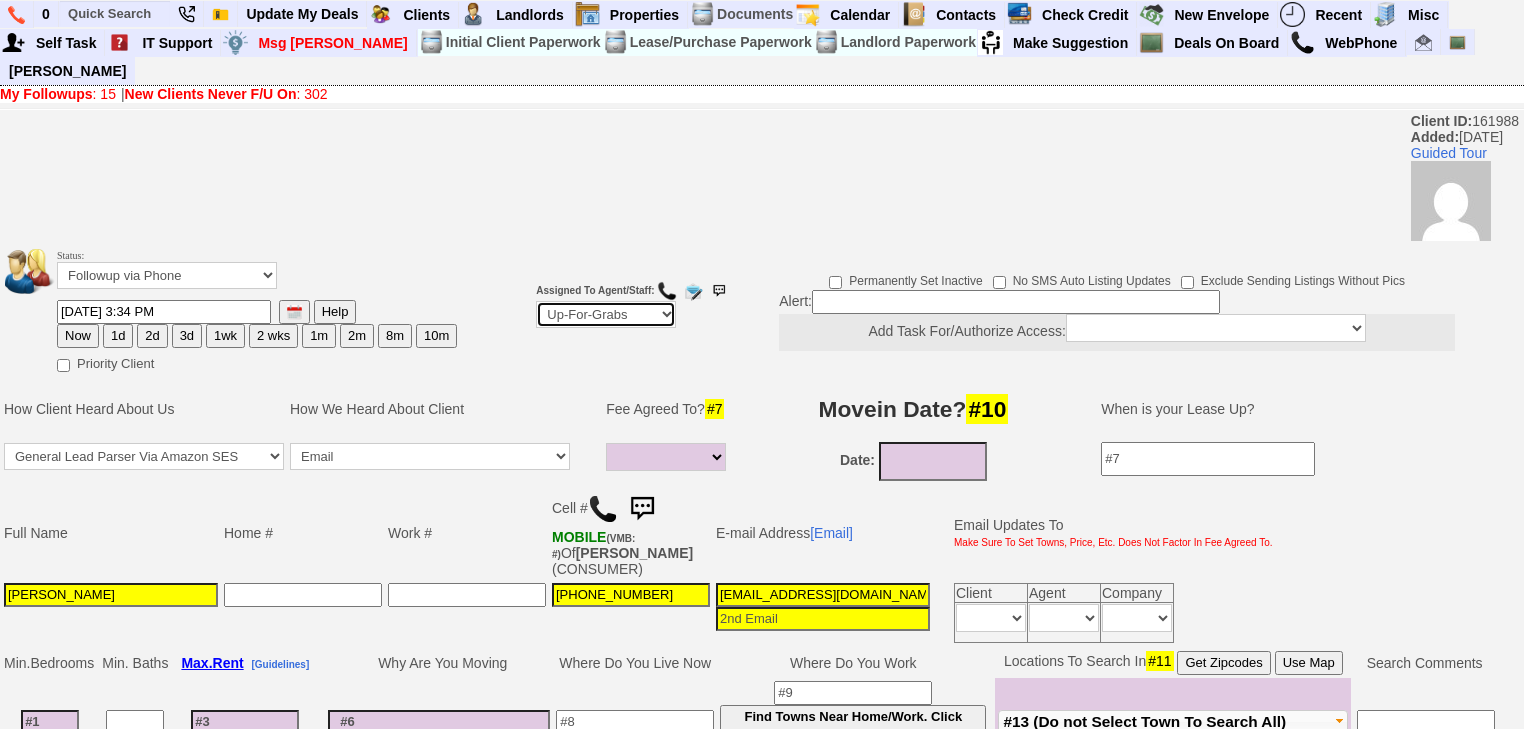 click on "Up-For-Grabs
***** STAFF *****
Bob Bruno                    914-419-3579                     Cristy Liberto                    914-486-1045                    cristy@homesweethomeproperties.com Dara Goldstein                    203-912-3709                    Dara@homesweethomeproperties.com Mark Moskowitz                    720-414-0464                    mark.moskowitz@homesweethomeproperties.com
***** AGENTS *****" at bounding box center [606, 314] 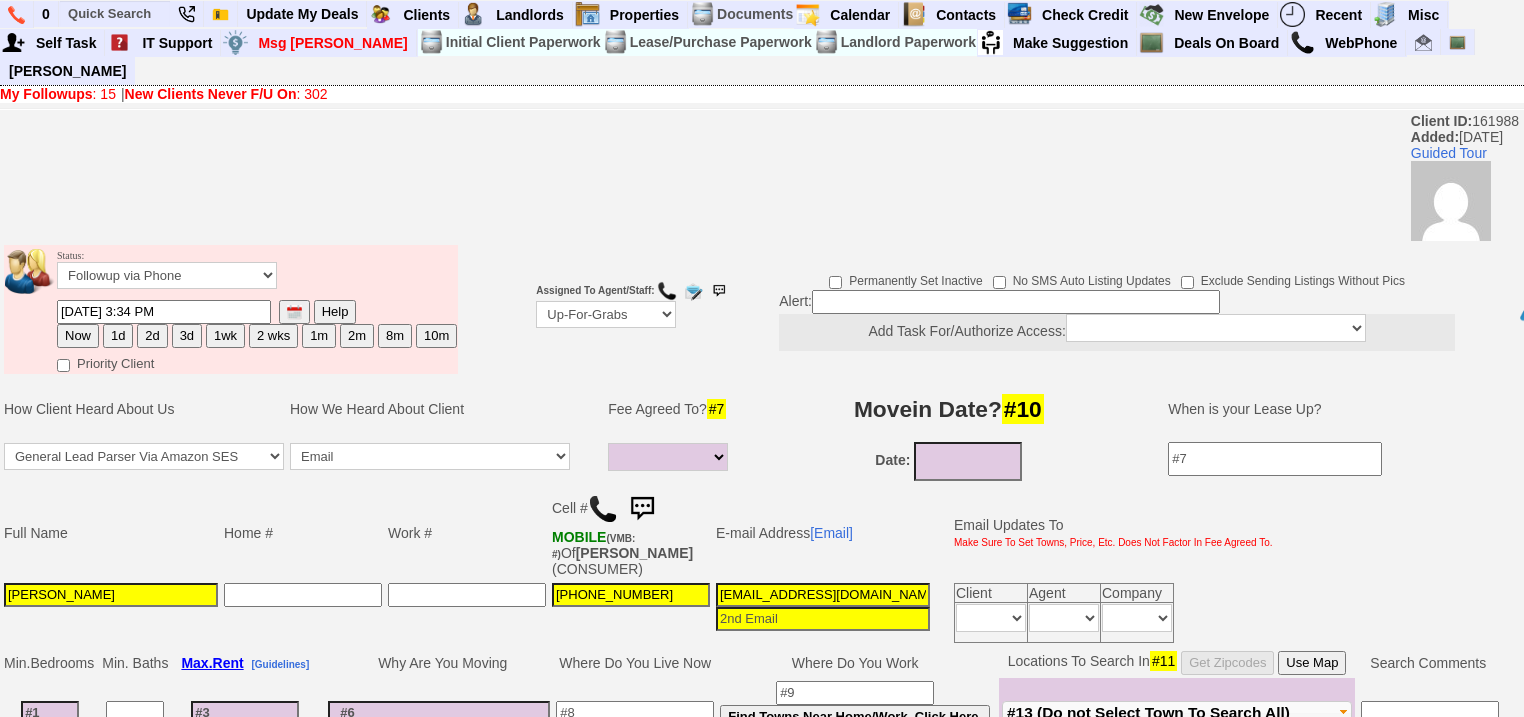 click at bounding box center [1016, 302] 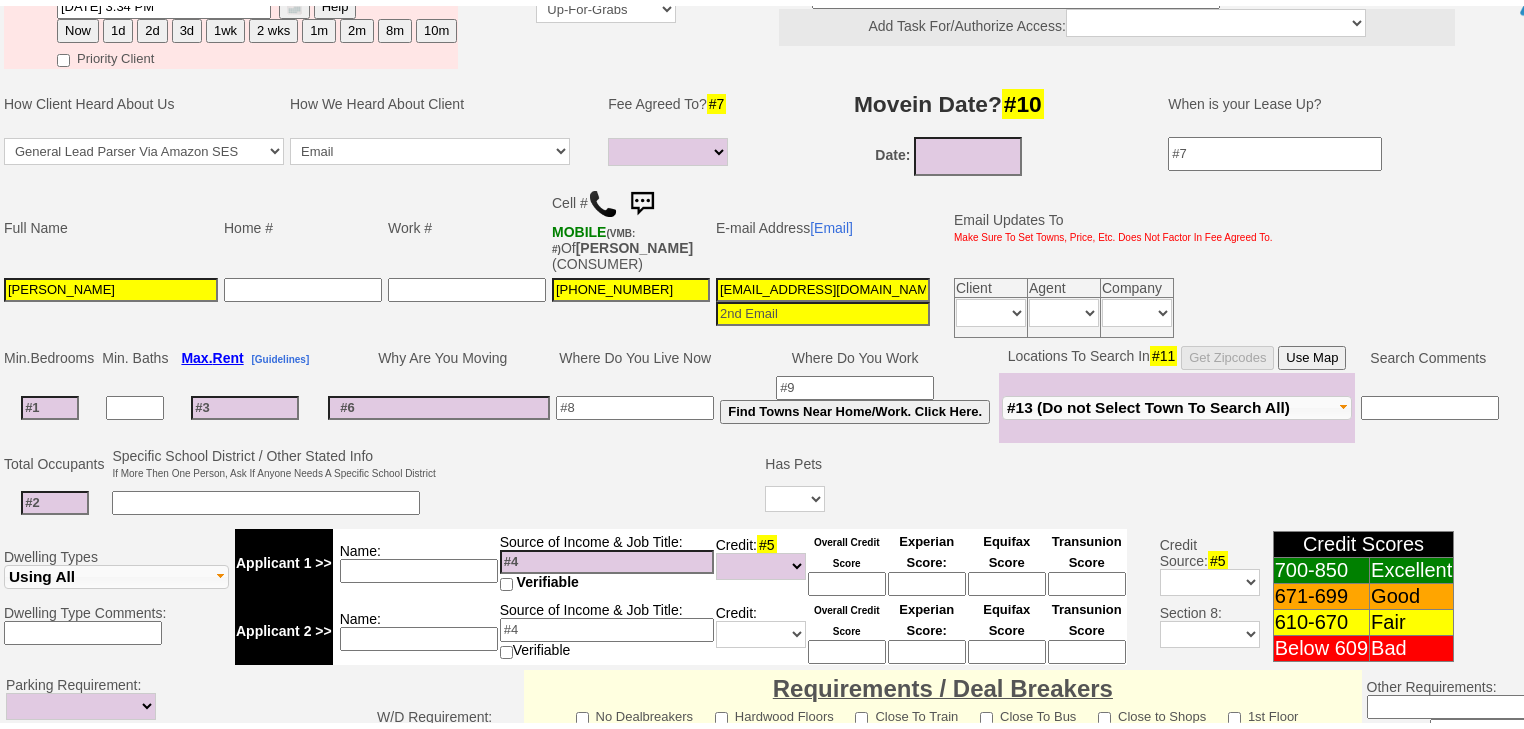 scroll, scrollTop: 133, scrollLeft: 0, axis: vertical 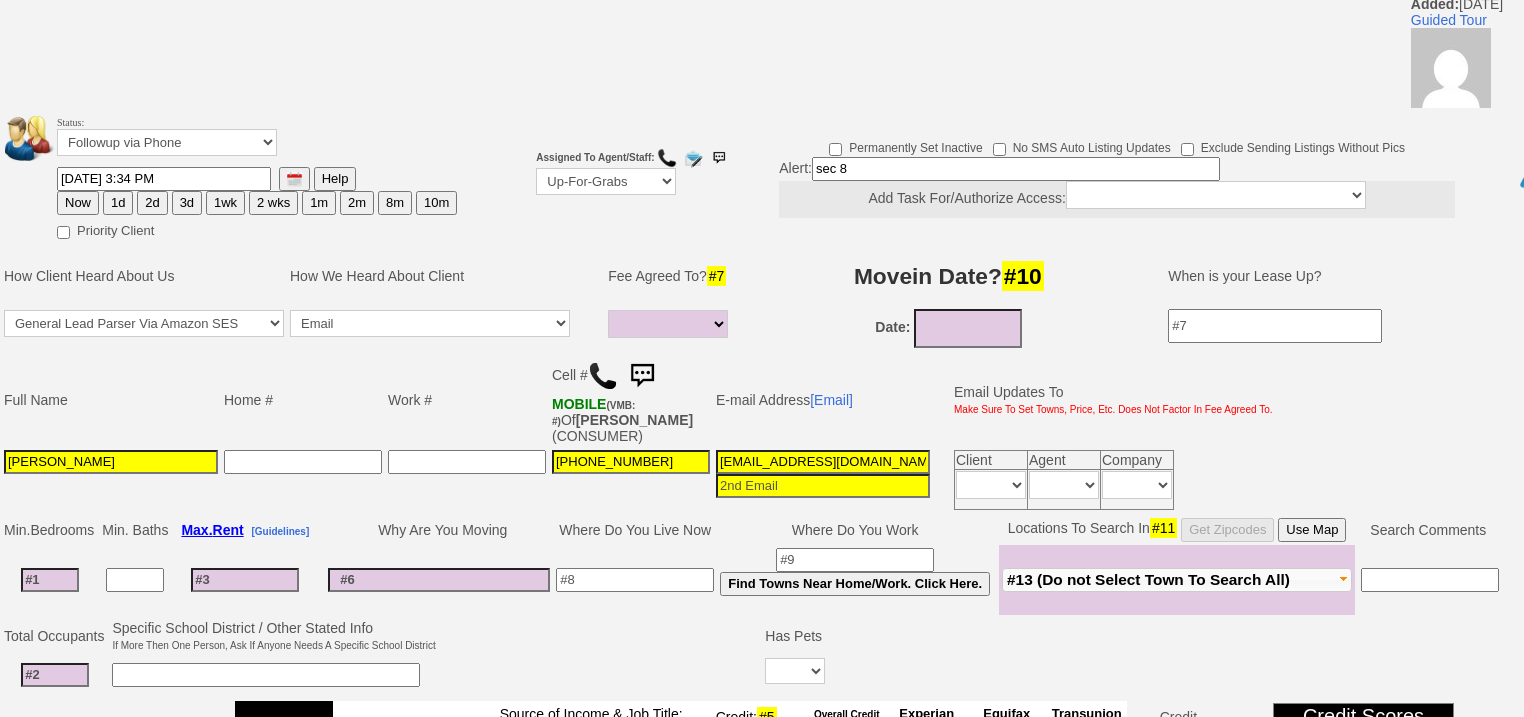 type on "sec 8" 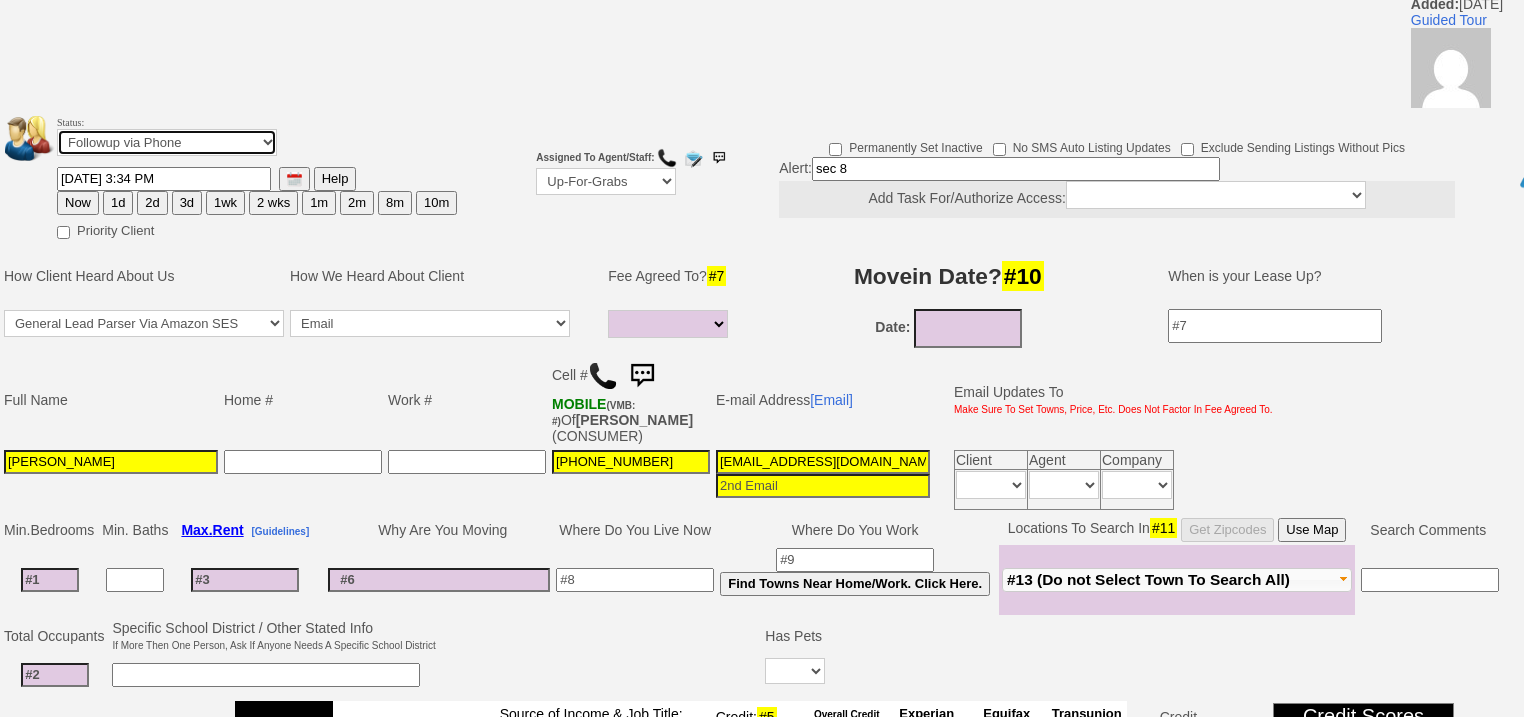 click on "Followup via Phone Followup via Email Followup When Section 8 Property Found Deal Closed - Followup Before Lease Expires Needs Email Address Needs Phone Number From Lead Source HSH is Awaiting Response To Automatic Email Form Incomplete Inactive" at bounding box center [167, 142] 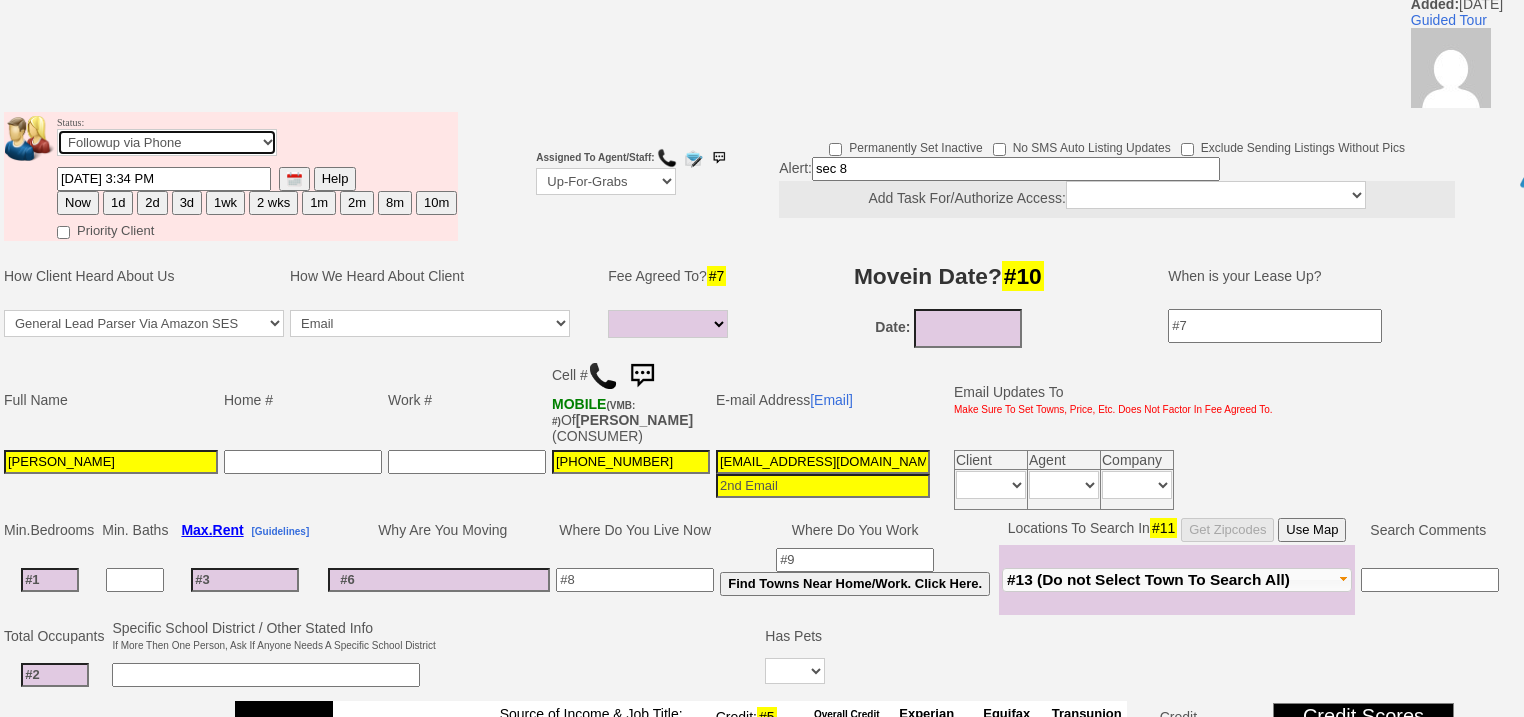 click on "Followup via Phone Followup via Email Followup When Section 8 Property Found Deal Closed - Followup Before Lease Expires Needs Email Address Needs Phone Number From Lead Source HSH is Awaiting Response To Automatic Email Form Incomplete Inactive" at bounding box center [167, 142] 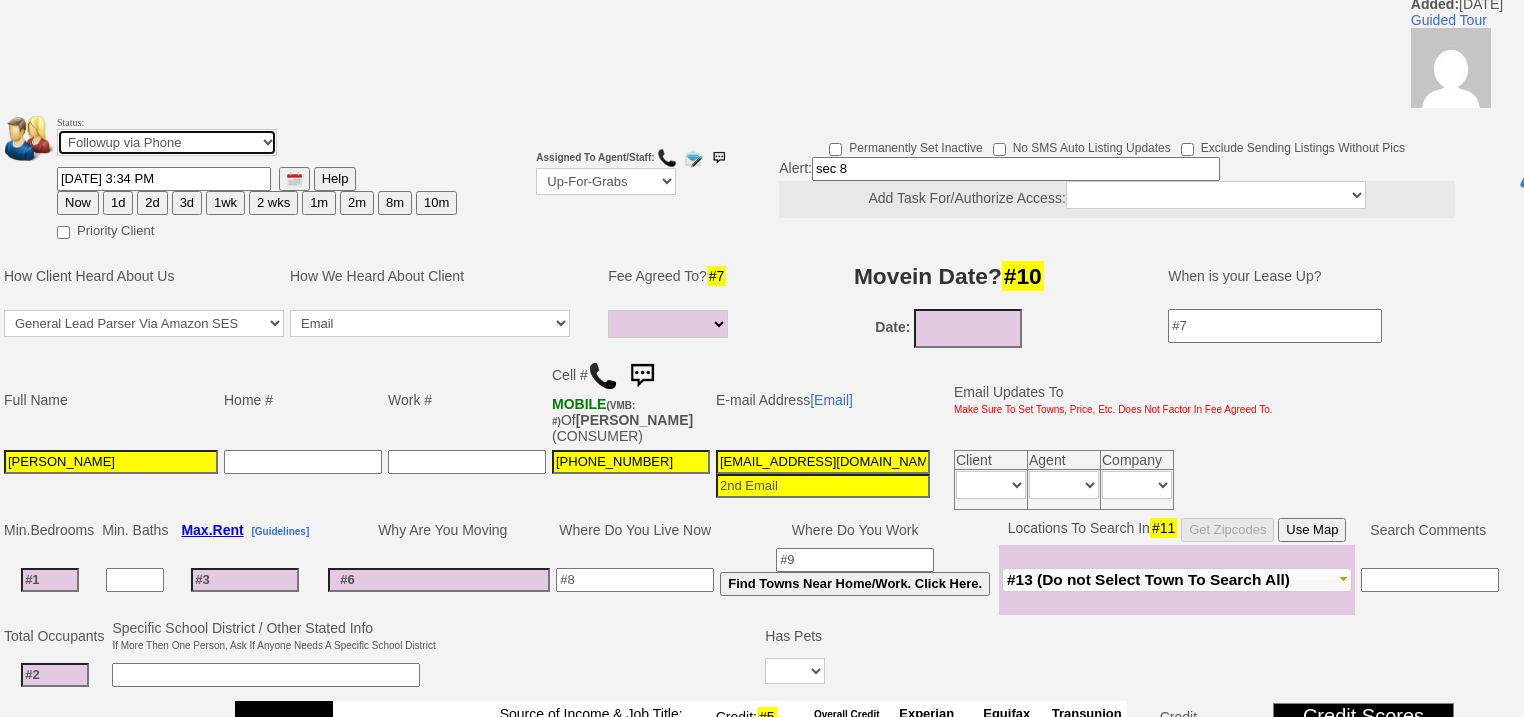 select on "Followup When Section 8 Property Found" 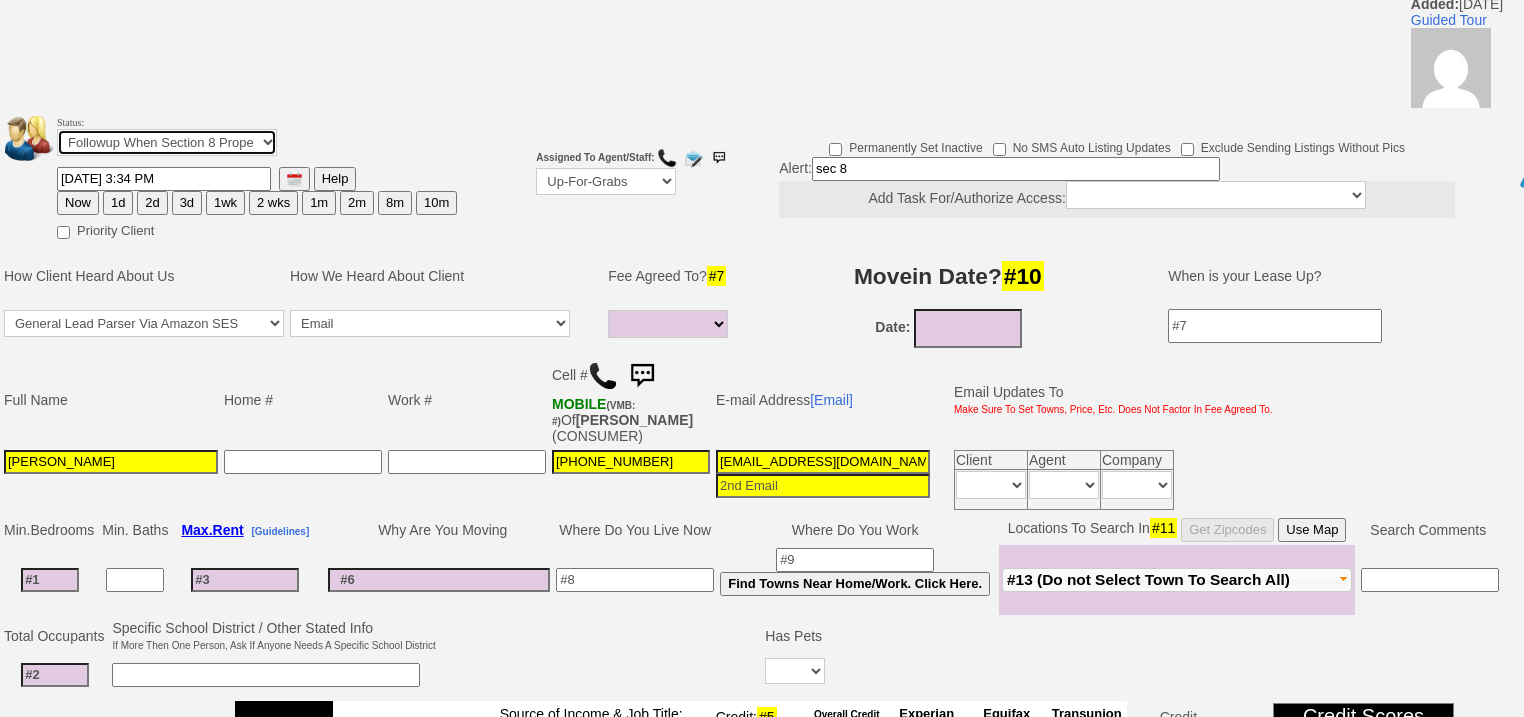 click on "Followup via Phone Followup via Email Followup When Section 8 Property Found Deal Closed - Followup Before Lease Expires Needs Email Address Needs Phone Number From Lead Source HSH is Awaiting Response To Automatic Email Form Incomplete Inactive" at bounding box center [167, 142] 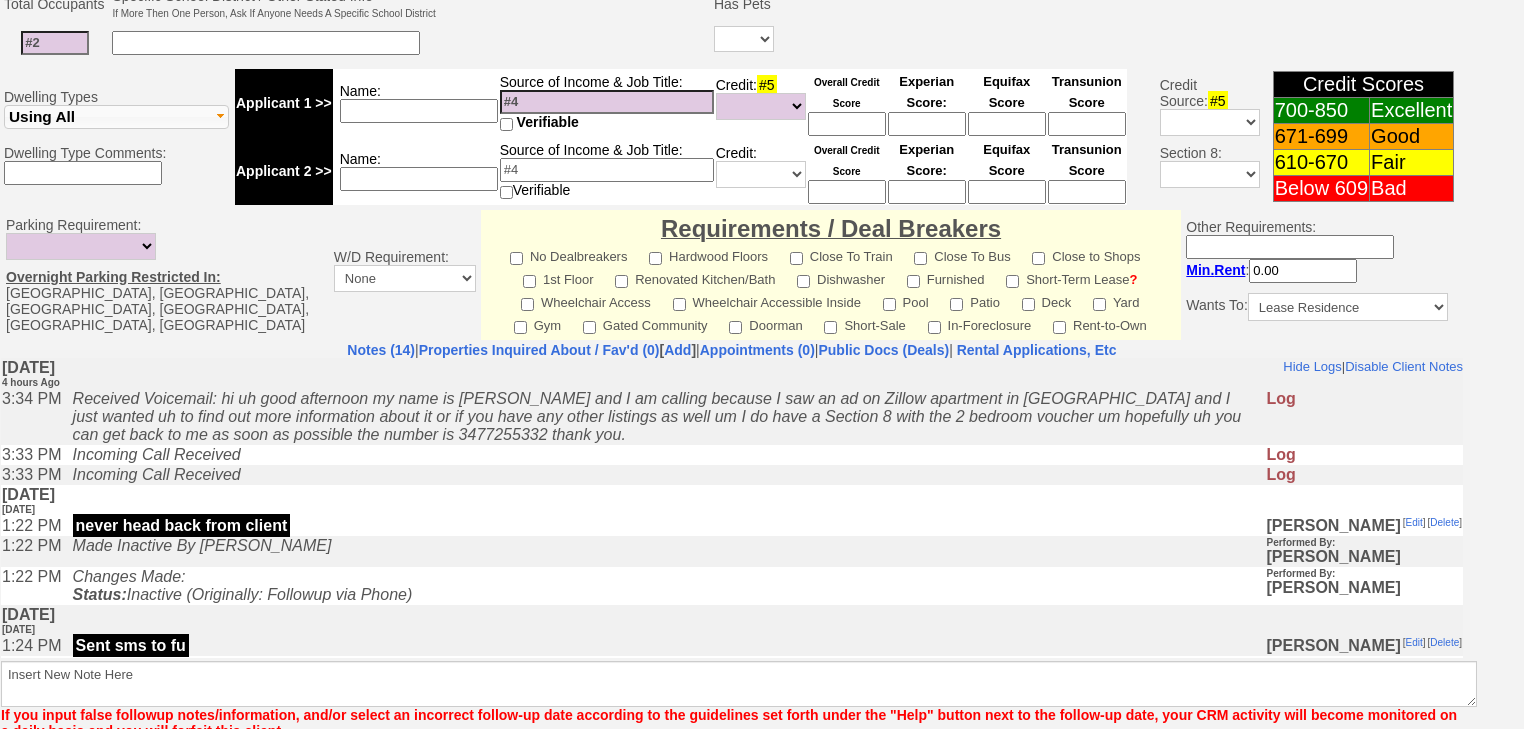 scroll, scrollTop: 835, scrollLeft: 0, axis: vertical 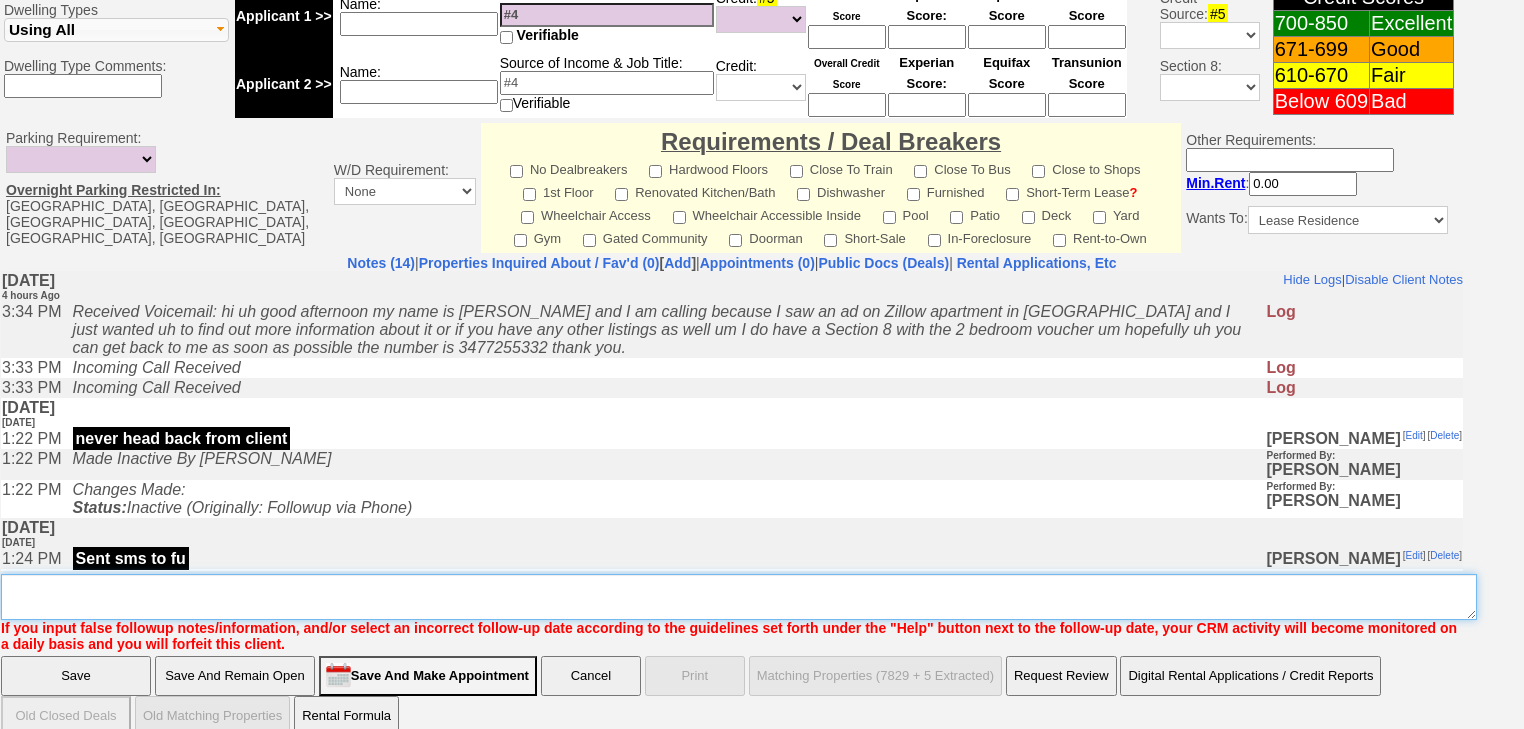 click on "Insert New Note Here" at bounding box center [739, 597] 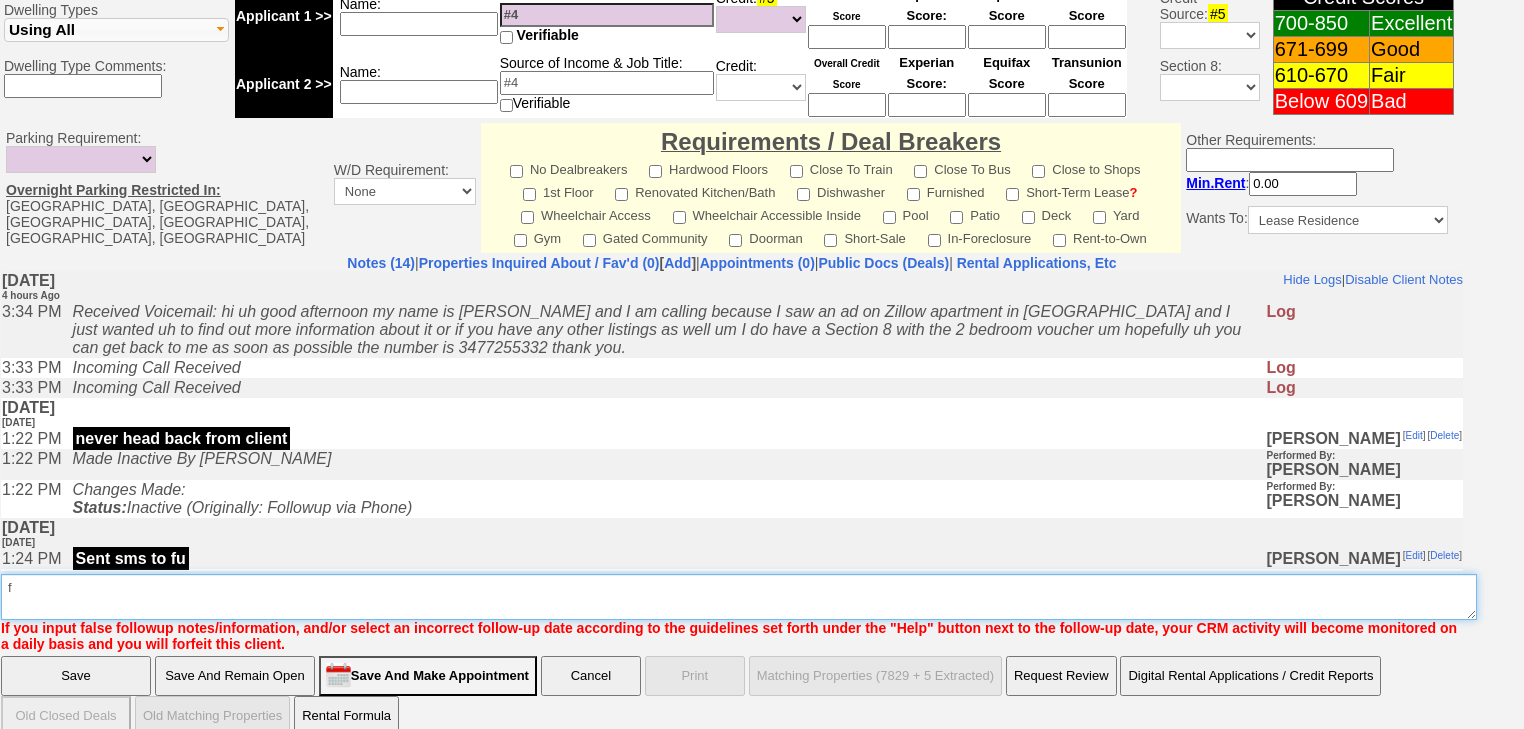 type on "f" 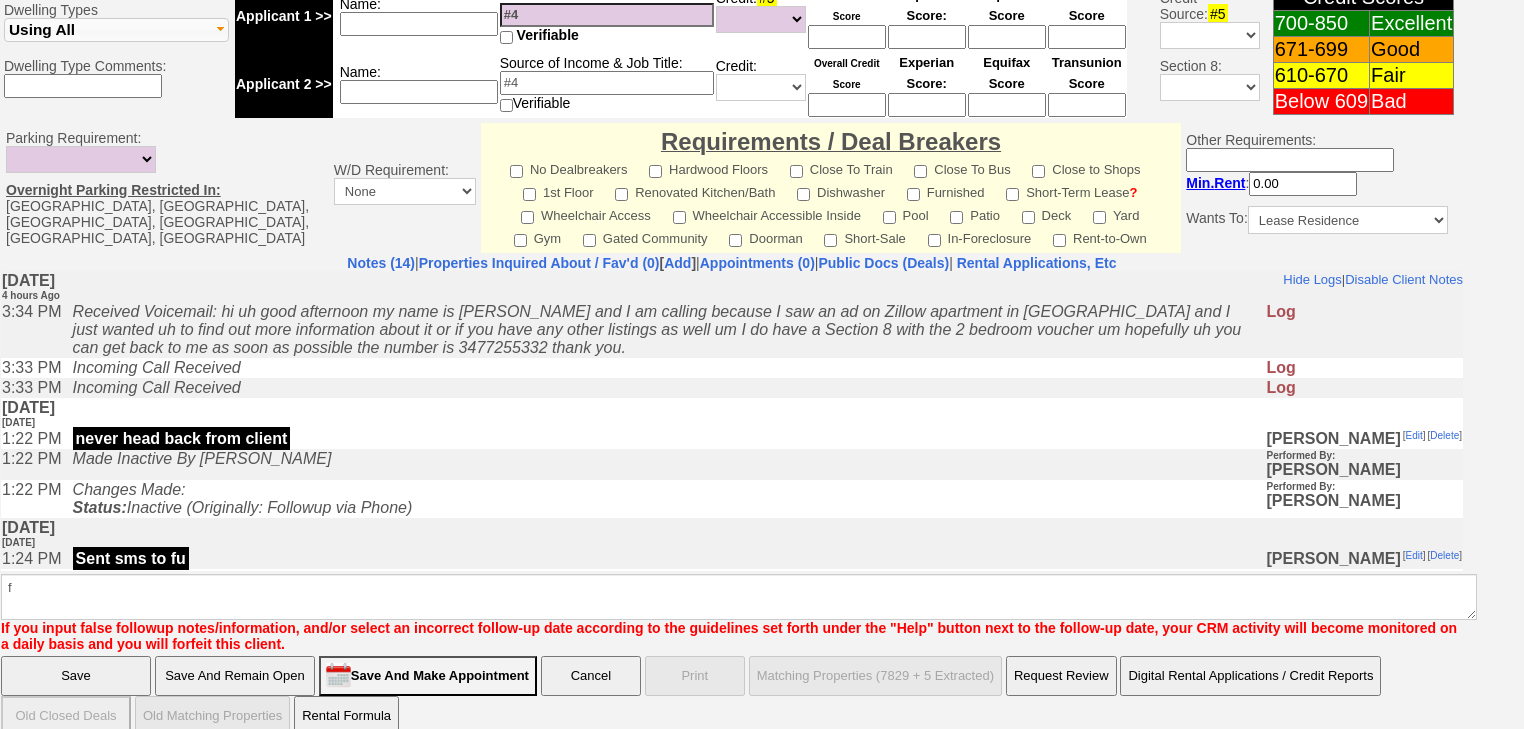 click on "Save" at bounding box center [76, 676] 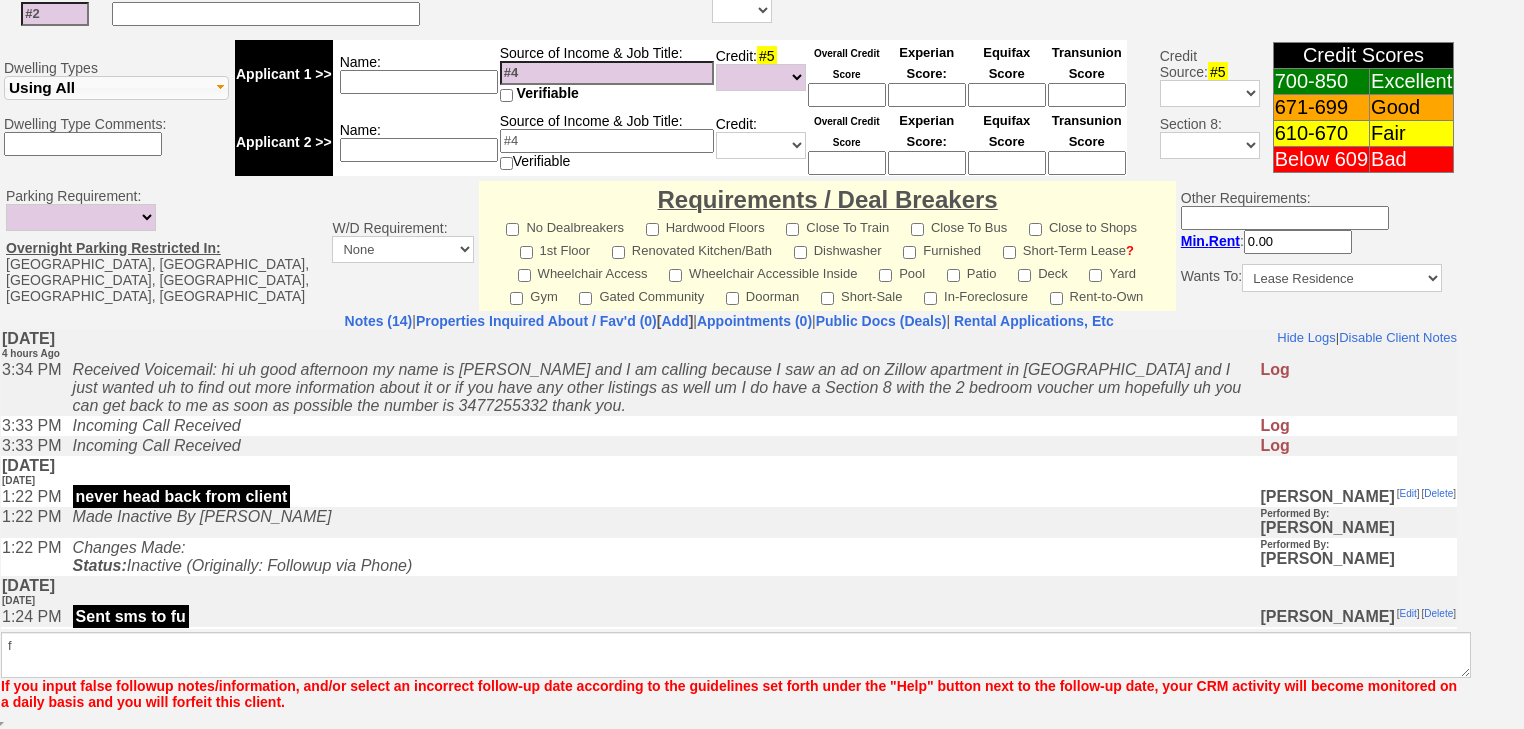 scroll, scrollTop: 752, scrollLeft: 0, axis: vertical 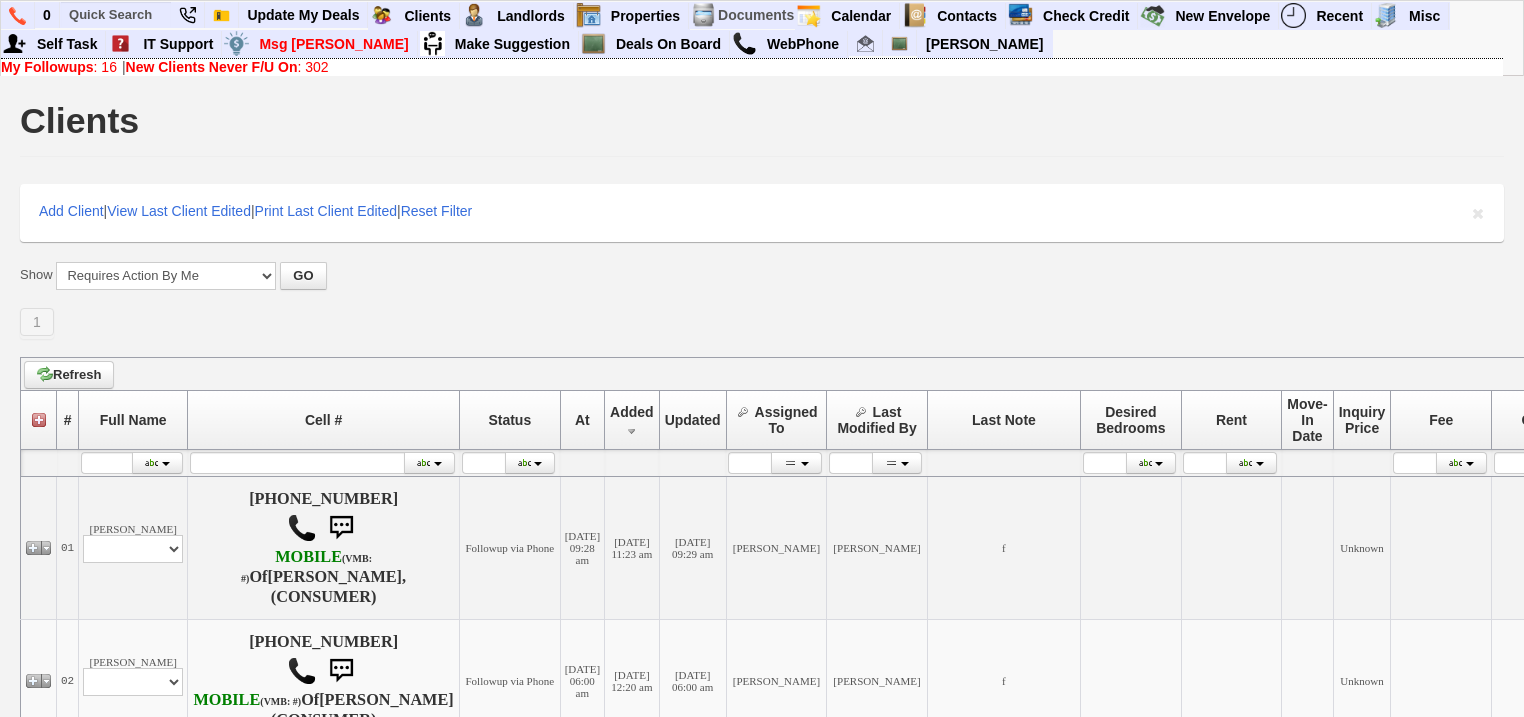 click on "New Clients Never F/U On" at bounding box center [212, 67] 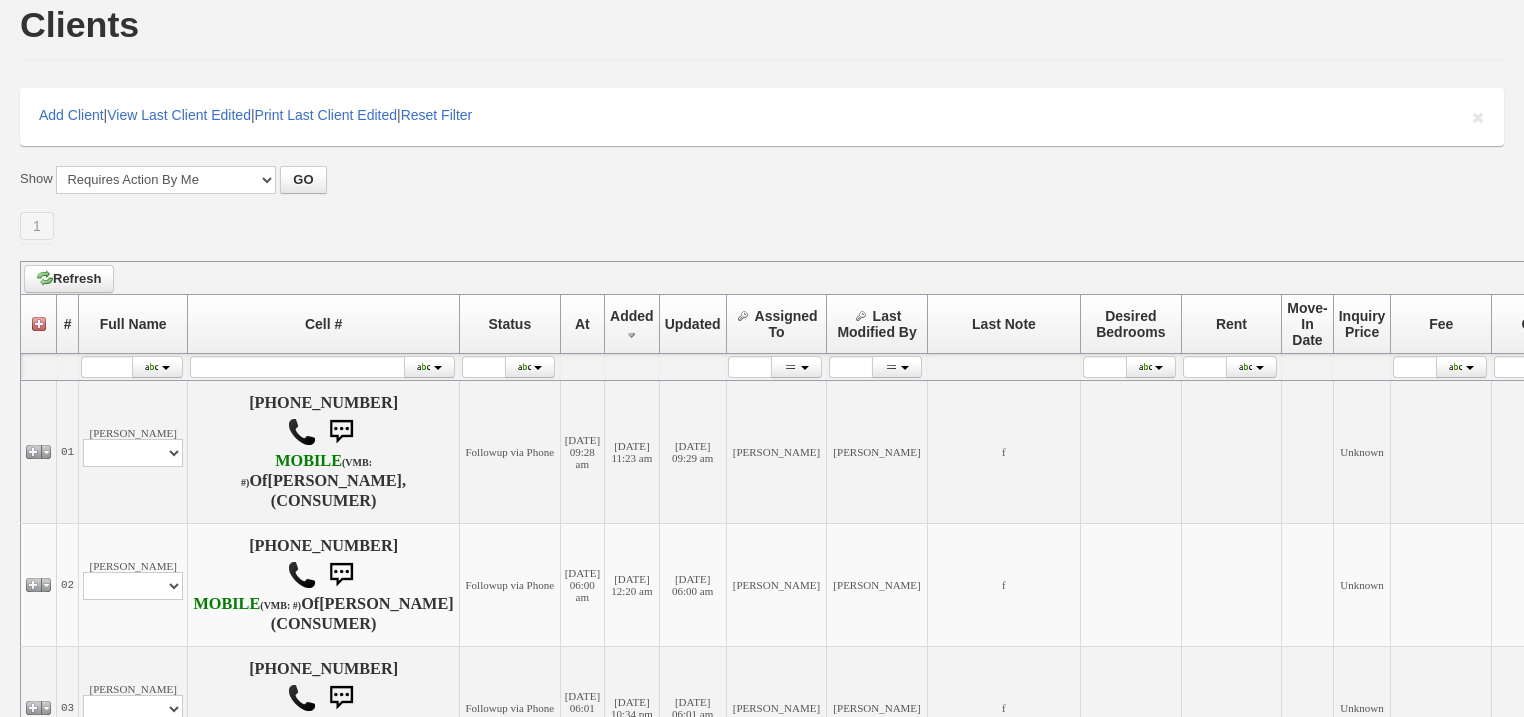 scroll, scrollTop: 0, scrollLeft: 0, axis: both 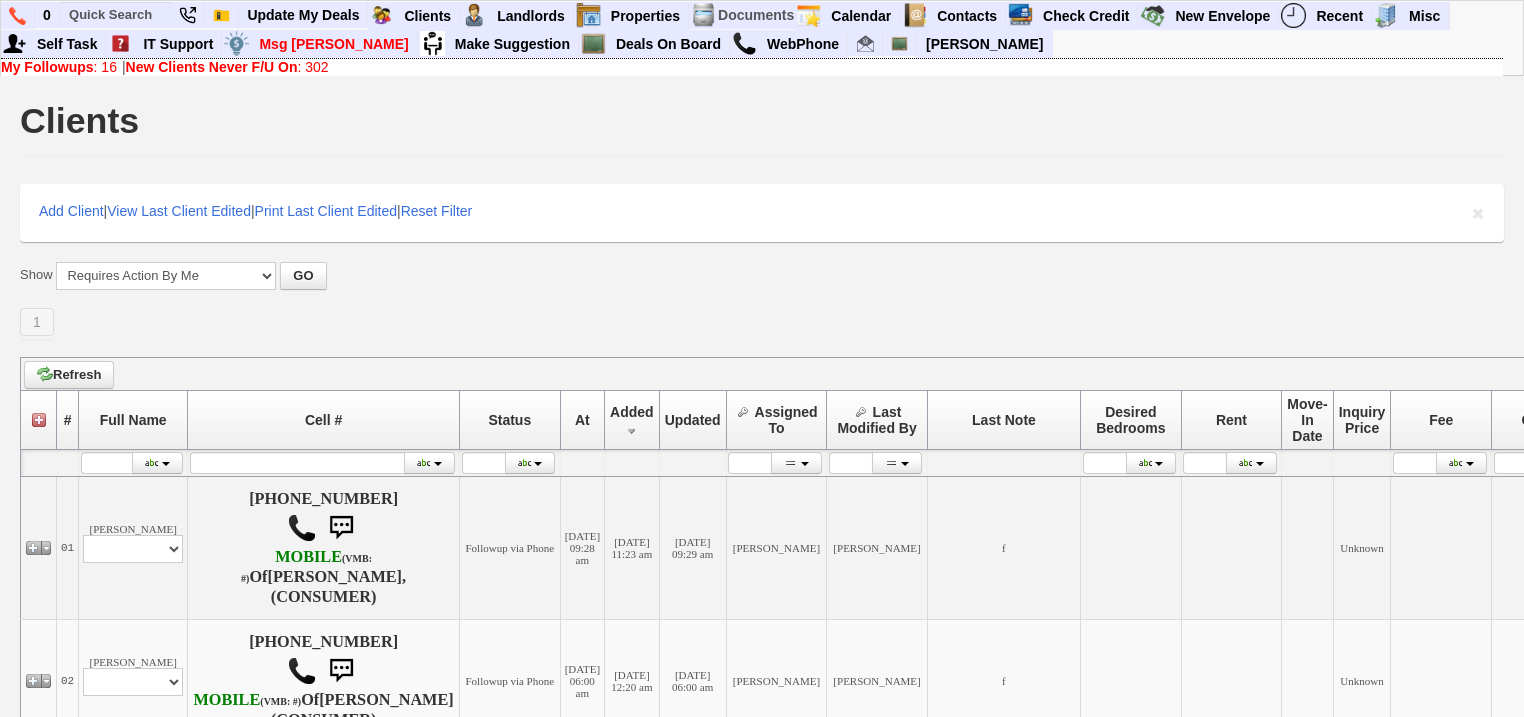 click on "My Followups : 16" at bounding box center [59, 67] 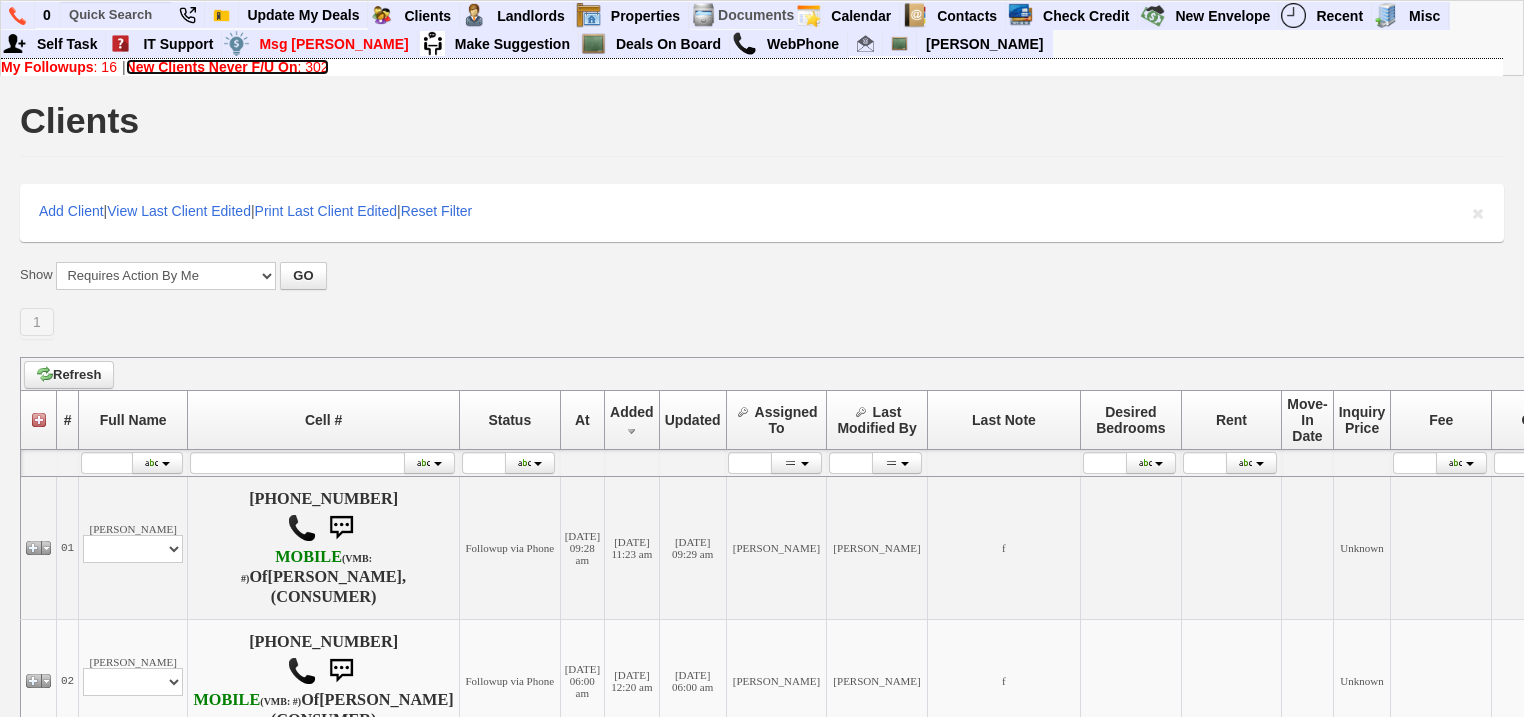 click on "New Clients Never F/U On" at bounding box center (212, 67) 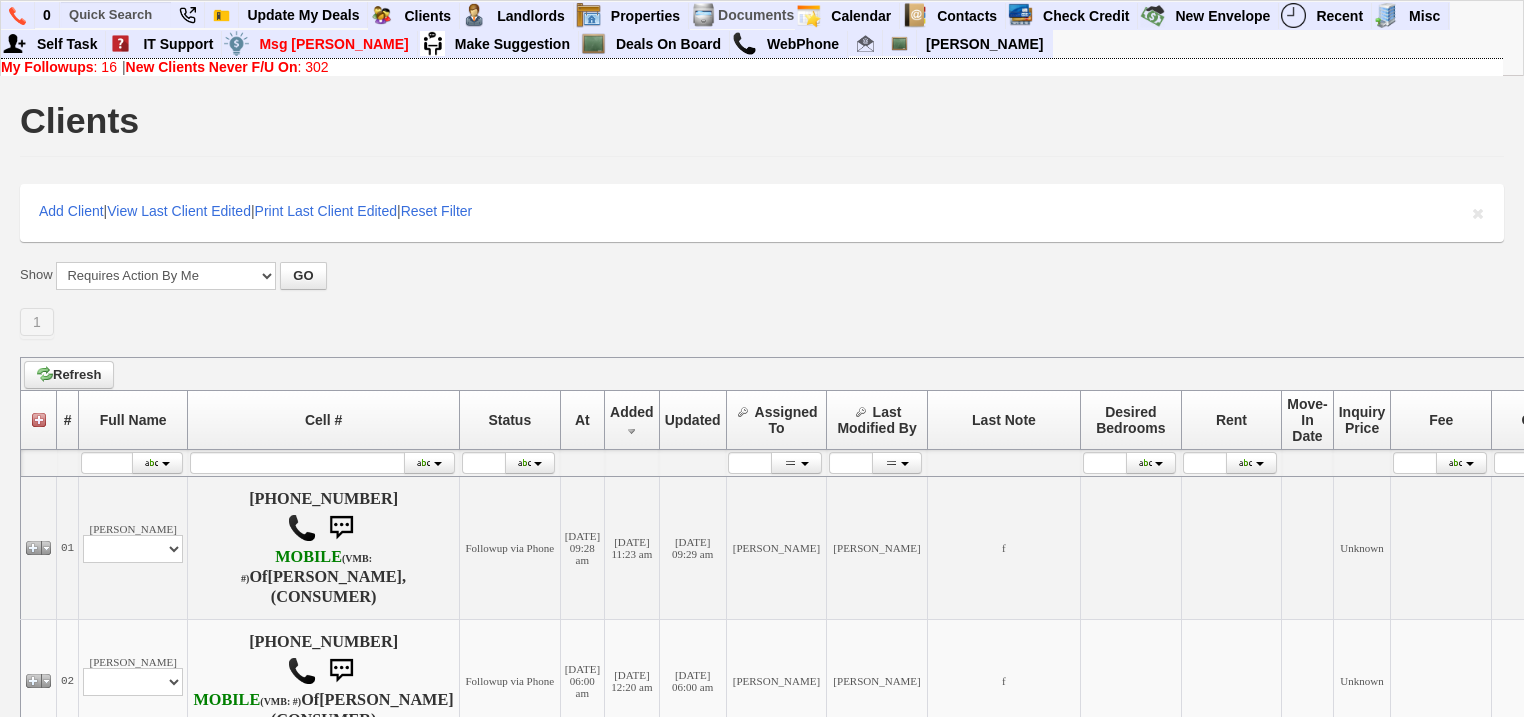 scroll, scrollTop: 0, scrollLeft: 0, axis: both 